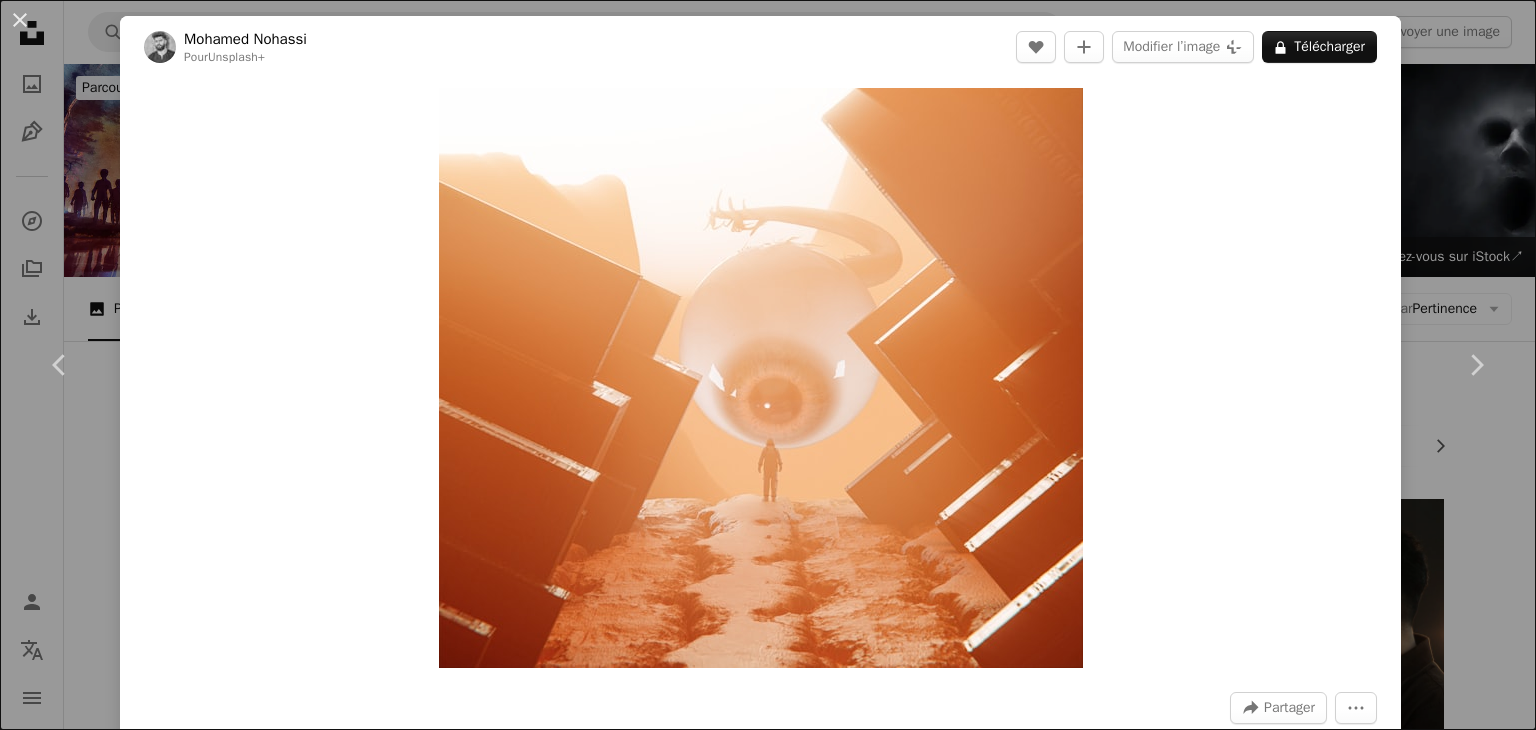 scroll, scrollTop: 810, scrollLeft: 0, axis: vertical 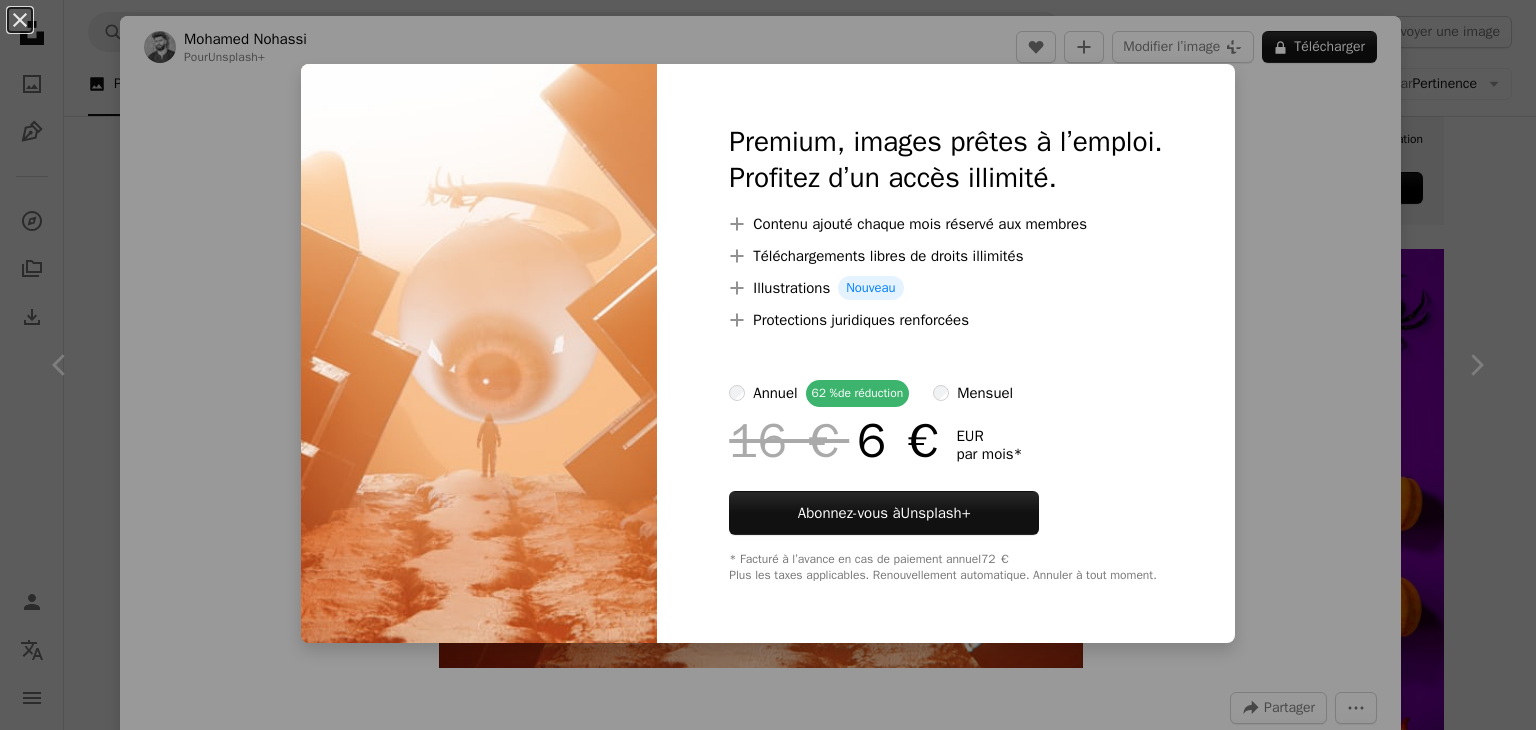 click on "An X shape Premium, images prêtes à l’emploi. Profitez d’un accès illimité. A plus sign Contenu ajouté chaque mois réservé aux membres A plus sign Téléchargements libres de droits illimités A plus sign Illustrations  Nouveau A plus sign Protections juridiques renforcées annuel 62 %  de réduction mensuel 16 €   6 € EUR par mois * Abonnez-vous à  Unsplash+ * Facturé à l’avance en cas de paiement annuel  72 € Plus les taxes applicables. Renouvellement automatique. Annuler à tout moment." at bounding box center (768, 365) 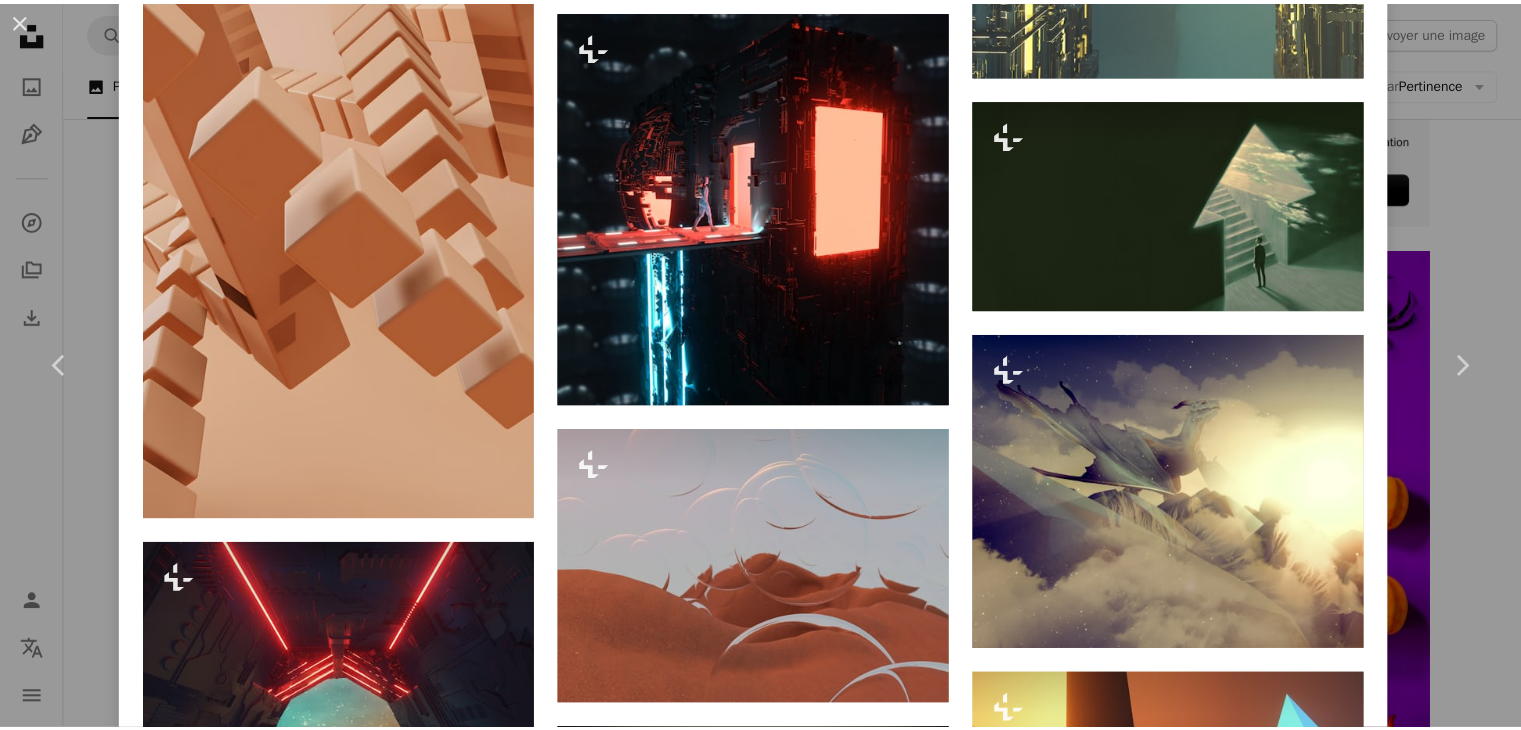 scroll, scrollTop: 4417, scrollLeft: 0, axis: vertical 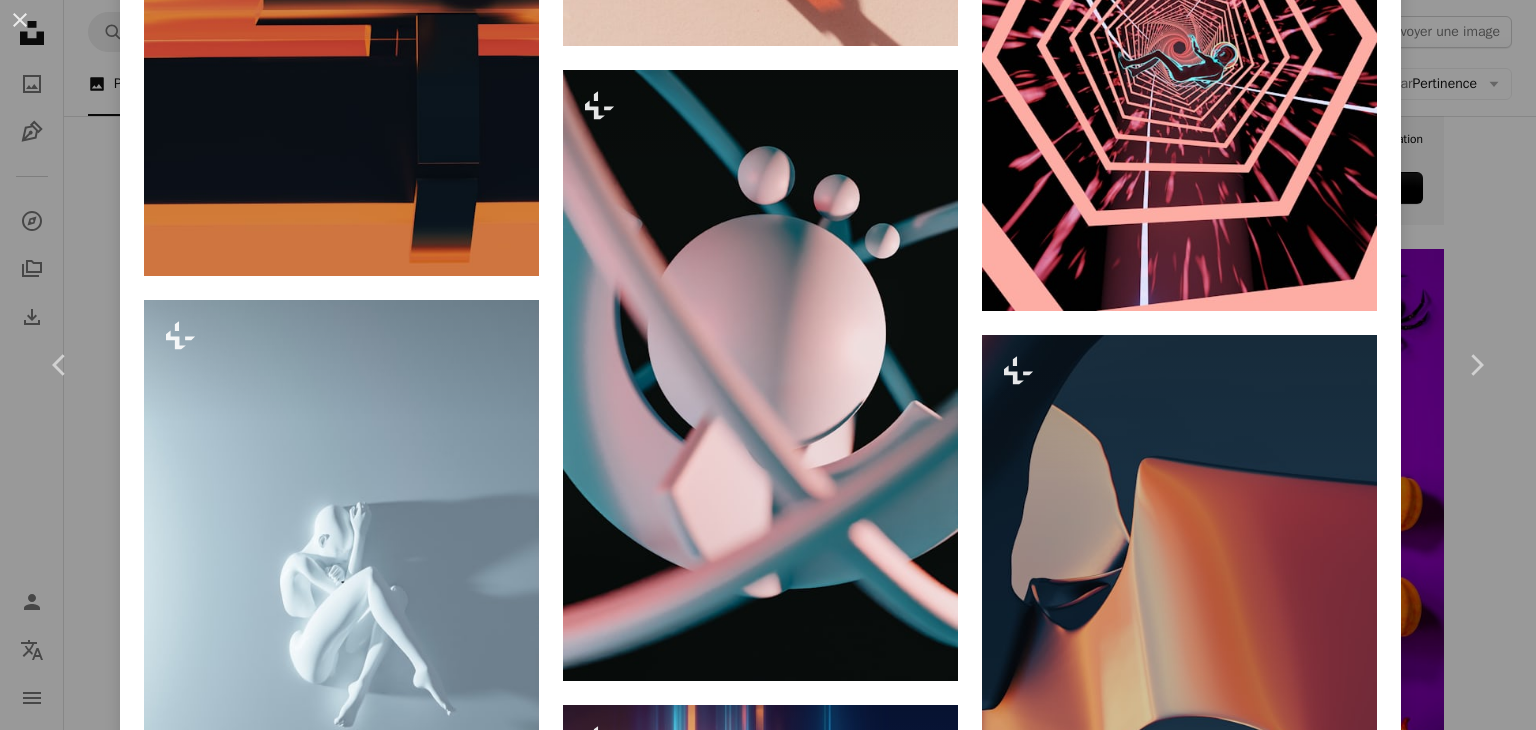 click on "An X shape Chevron left Chevron right [ARTIST] Pour  Unsplash+ A heart A plus sign Modifier l’image   Plus sign for Unsplash+ A lock   Télécharger Zoom in A forward-right arrow Partager More Actions Calendar outlined Publiée le  30 juillet 2023 Safety Contenu cédé sous  Licence Unsplash+ espace étranger Mars OVNI cyber ville voyage dans l'espace Mars Rover Ovnis Objet volant non identifié Images gratuites Images associées Plus sign for Unsplash+ A heart A plus sign [ARTIST] Pour  Unsplash+ A lock   Télécharger Plus sign for Unsplash+ A heart A plus sign [ARTIST] Pour  Unsplash+ A lock   Télécharger Plus sign for Unsplash+ A heart A plus sign [ARTIST] Pour  Unsplash+ A lock   Télécharger Plus sign for Unsplash+ A heart A plus sign [ARTIST] Pour  Unsplash+ A lock   Télécharger Plus sign for Unsplash+ A heart A plus sign [ARTIST] Pour  Unsplash+ A lock   Télécharger" at bounding box center [768, 365] 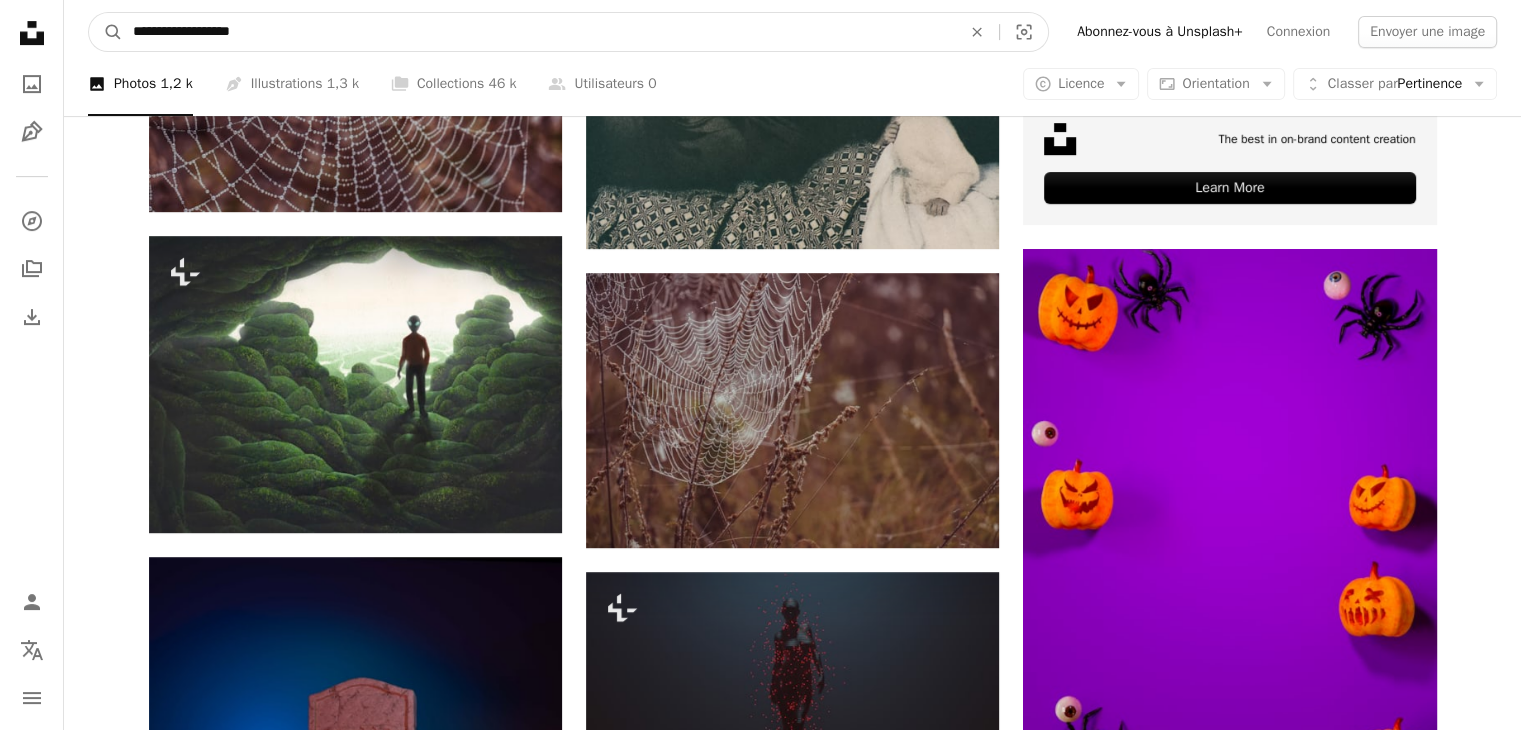 drag, startPoint x: 286, startPoint y: 20, endPoint x: 0, endPoint y: 75, distance: 291.24045 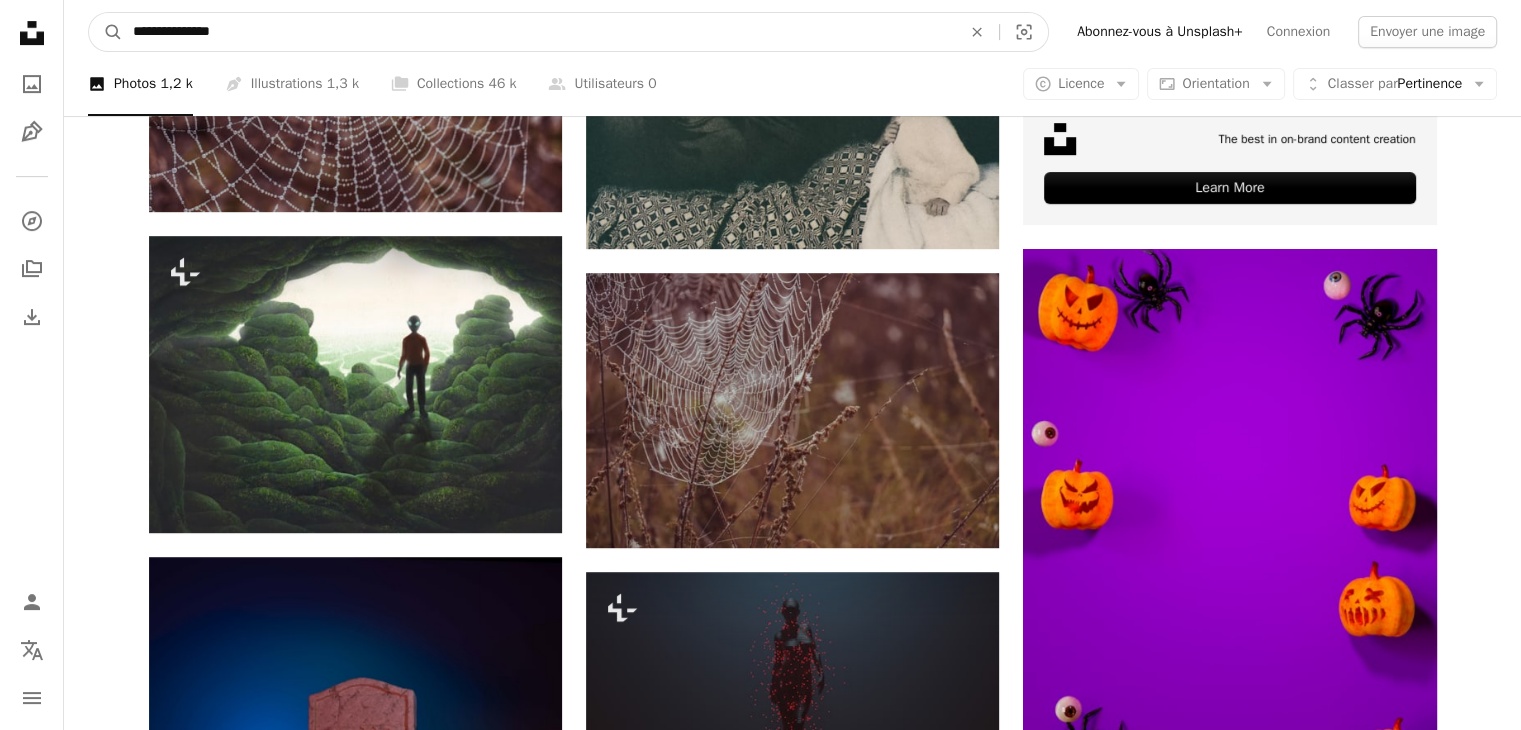 type on "**********" 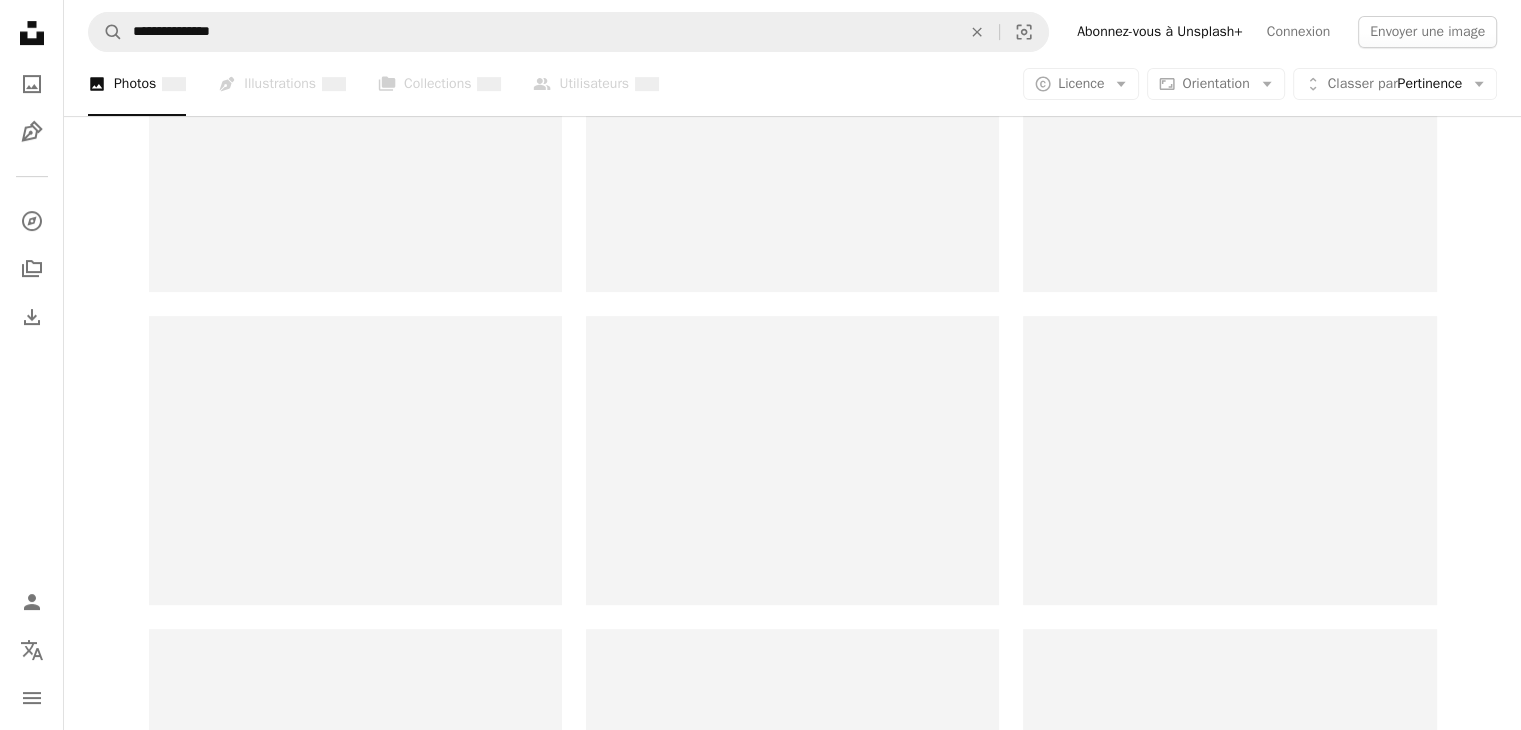 scroll, scrollTop: 0, scrollLeft: 0, axis: both 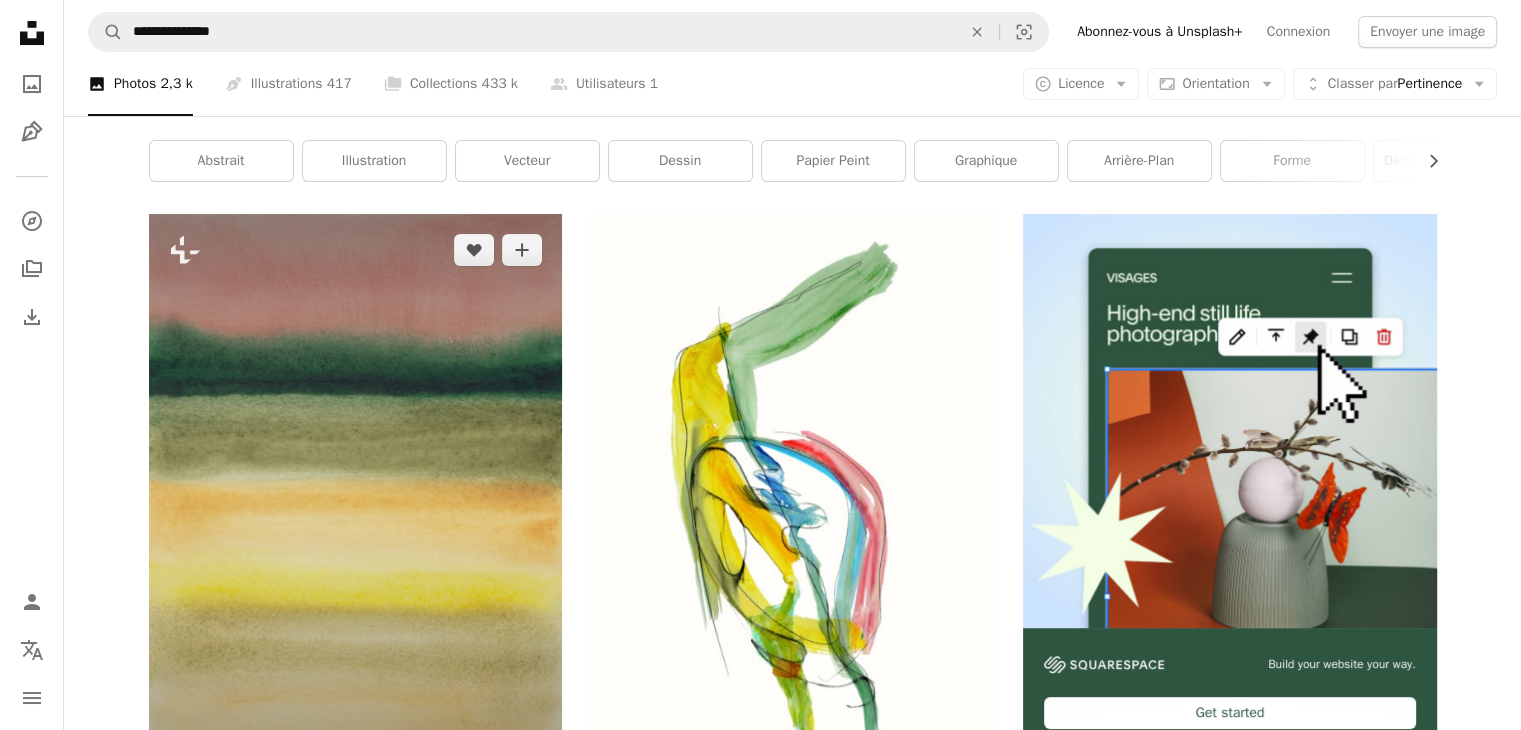 click at bounding box center (355, 512) 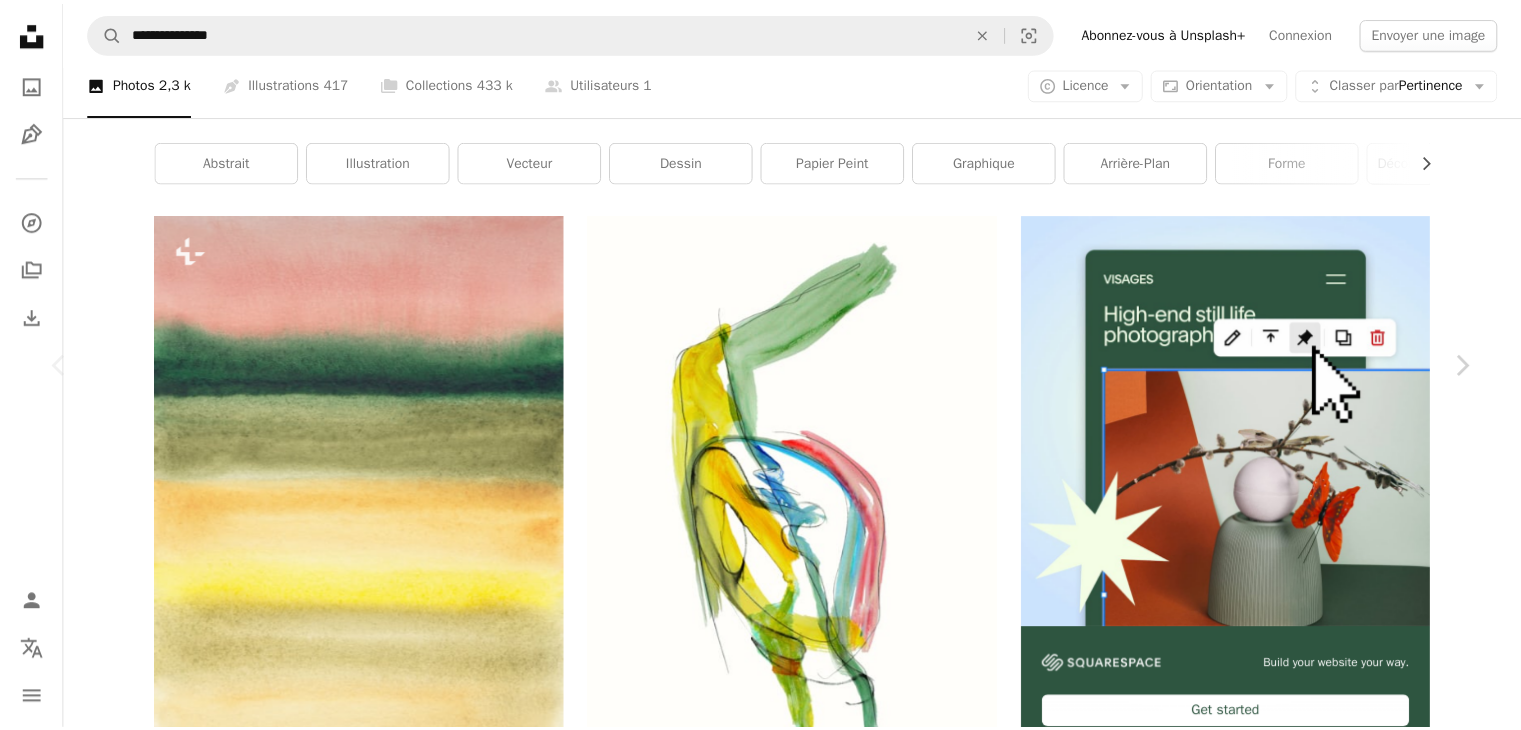scroll, scrollTop: 0, scrollLeft: 0, axis: both 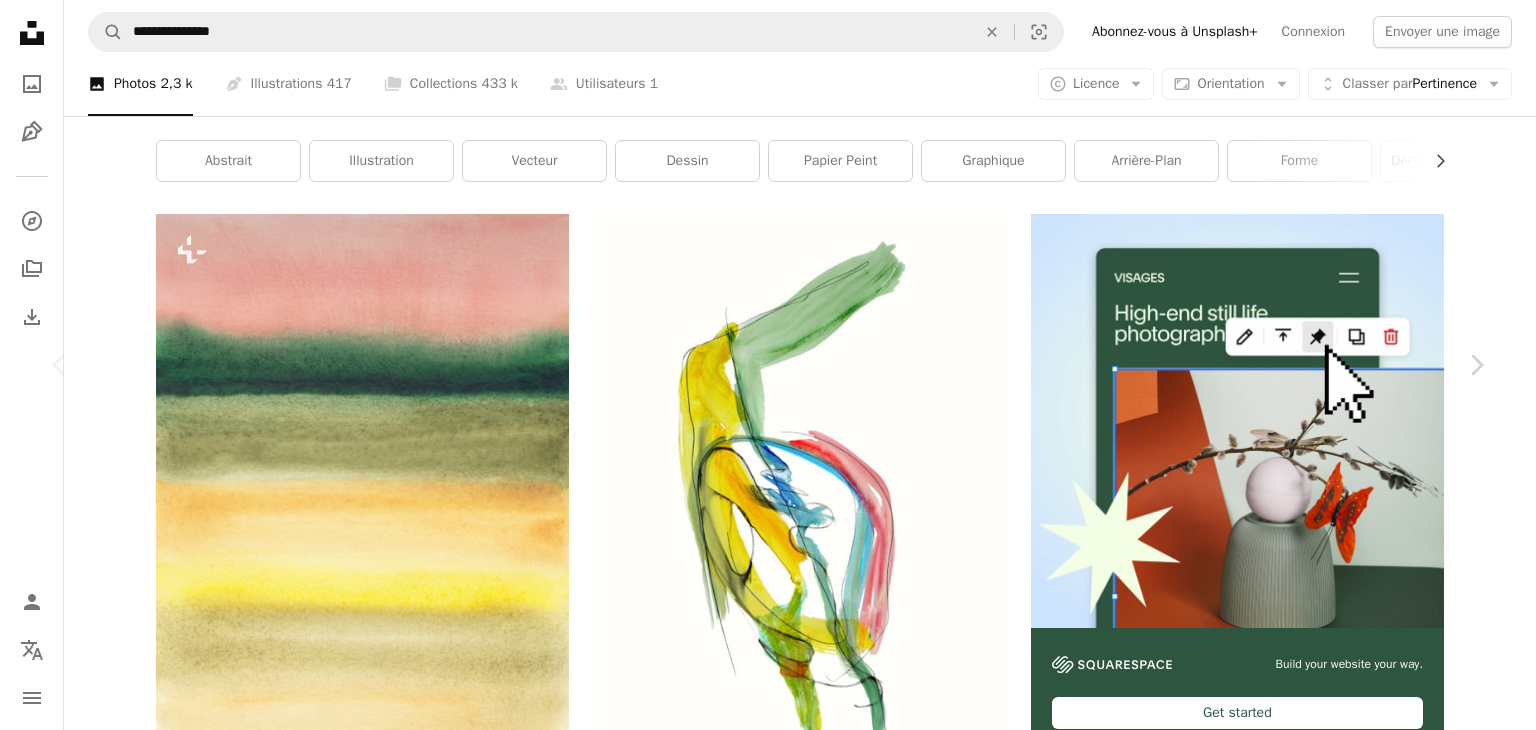 click on "An X shape Chevron left Chevron right [FIRST] [LAST] Pour  Unsplash+ A heart A plus sign Modifier l’image   Plus sign for Unsplash+ A lock   Télécharger Zoom in A forward-right arrow Partager More Actions Calendar outlined Publiée le  17 novembre 2022 Safety Contenu cédé sous  Licence Unsplash+ papier peint arrière-plan texture peinture Wallpapers Milieux aquarelle peint fond peint Images Creative Commons De cette série Chevron right Plus sign for Unsplash+ Plus sign for Unsplash+ Plus sign for Unsplash+ Plus sign for Unsplash+ Plus sign for Unsplash+ Plus sign for Unsplash+ Plus sign for Unsplash+ Plus sign for Unsplash+ Plus sign for Unsplash+ Plus sign for Unsplash+ Images associées Plus sign for Unsplash+ A heart A plus sign [FIRST] [LAST] Pour  Unsplash+ A lock   Télécharger Plus sign for Unsplash+ A heart A plus sign [FIRST] [LAST] Pour  Unsplash+ A lock   Télécharger Plus sign for Unsplash+ A heart A plus sign [FIRST] [LAST] Pour  Unsplash+ A lock   Télécharger A heart A plus sign" at bounding box center (768, 5361) 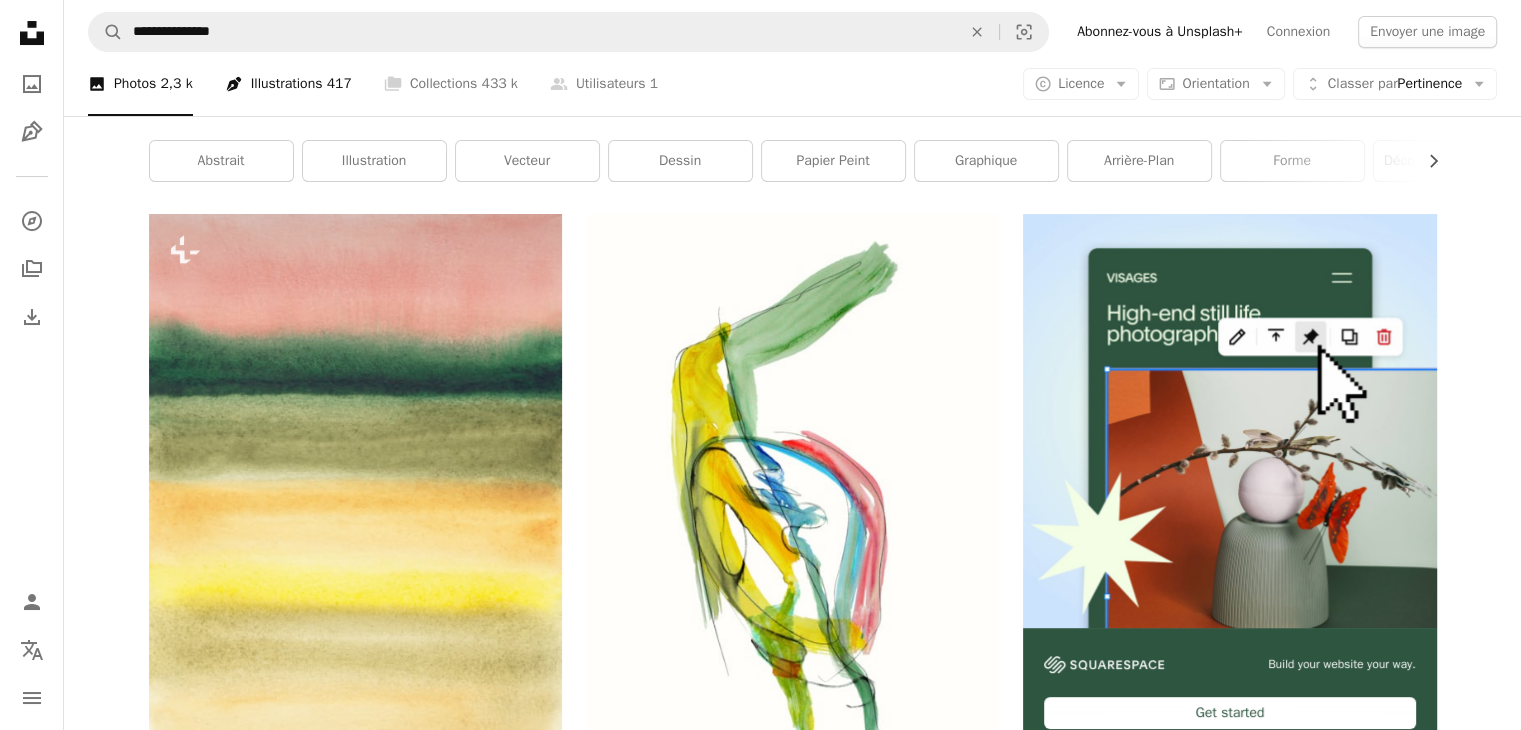 click on "Pen Tool Illustrations   417" at bounding box center (288, 84) 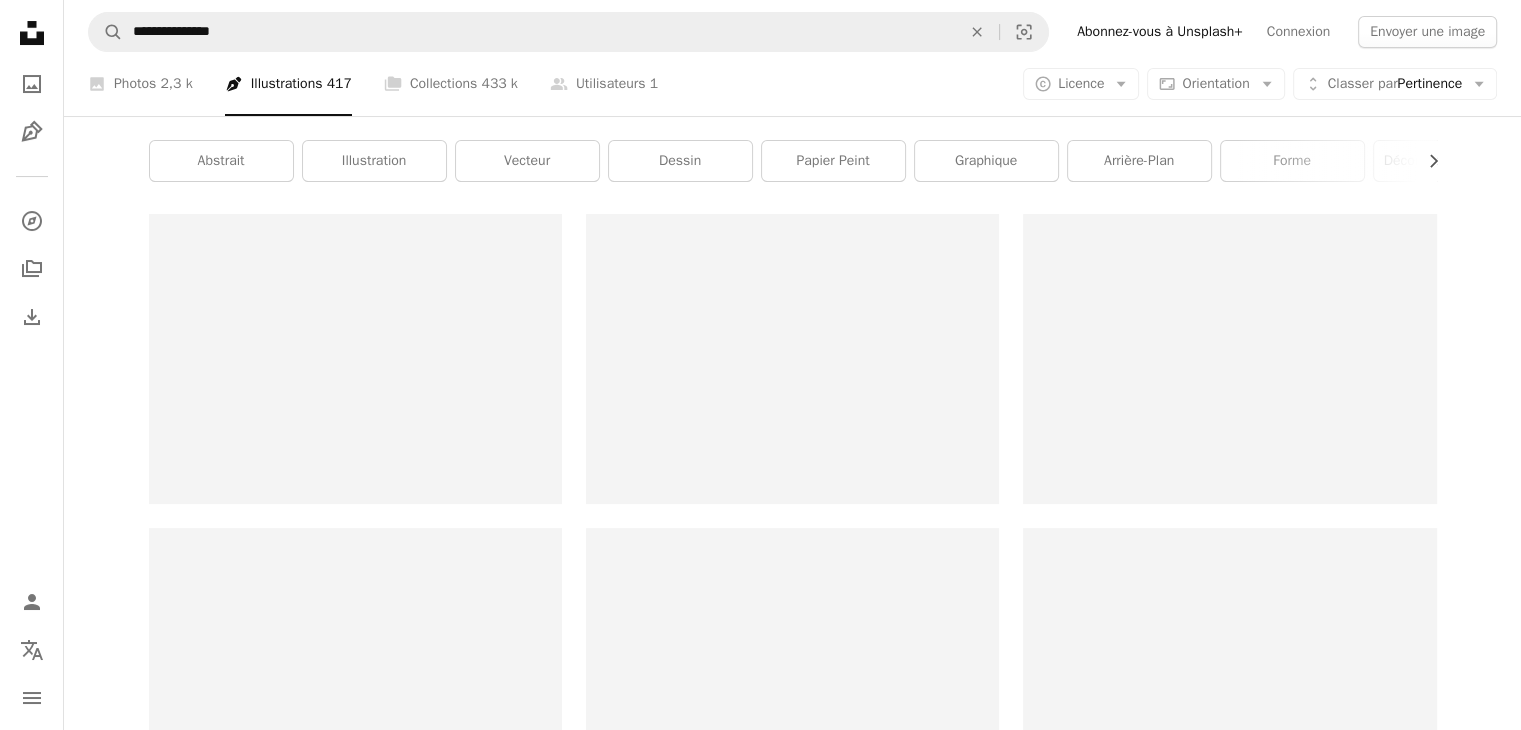 scroll, scrollTop: 0, scrollLeft: 0, axis: both 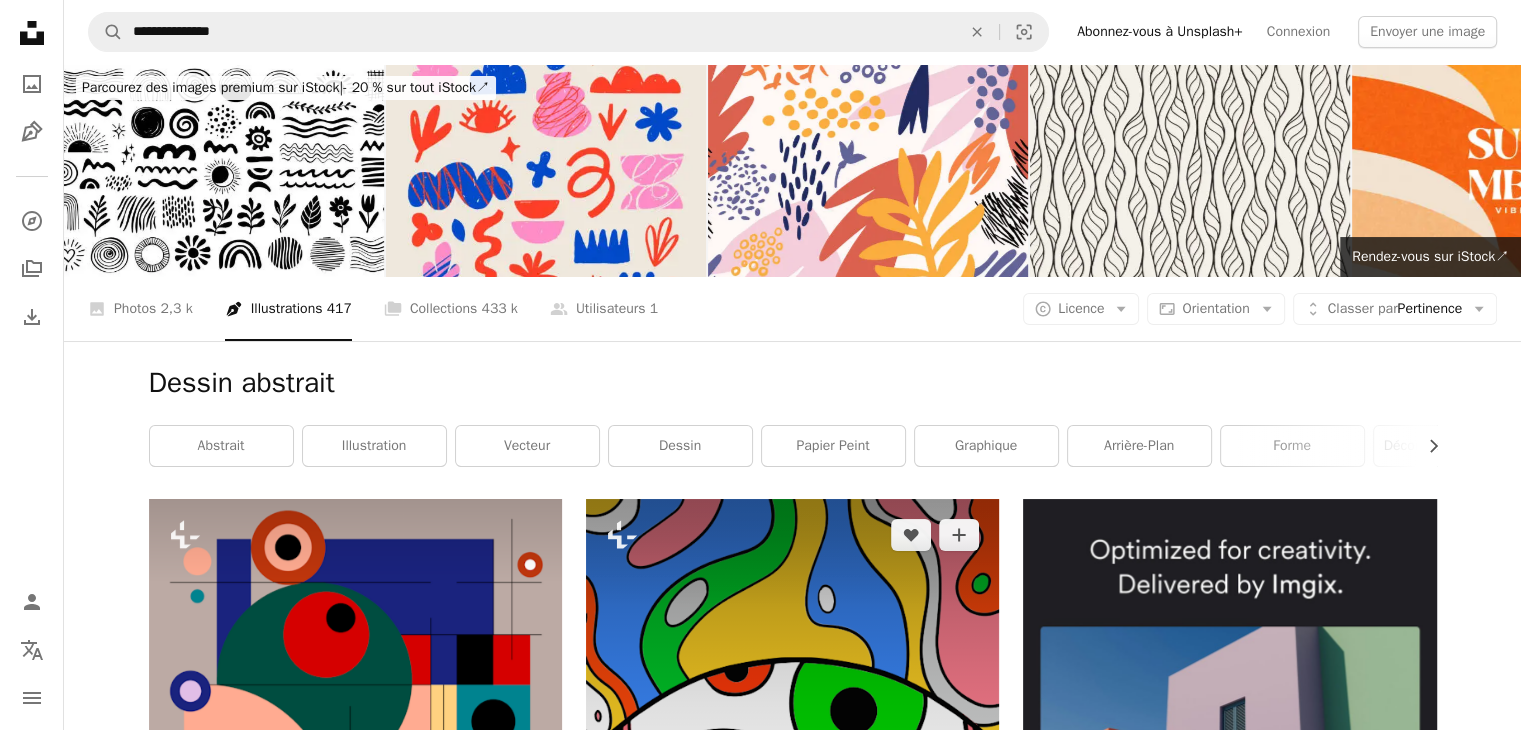click at bounding box center [792, 766] 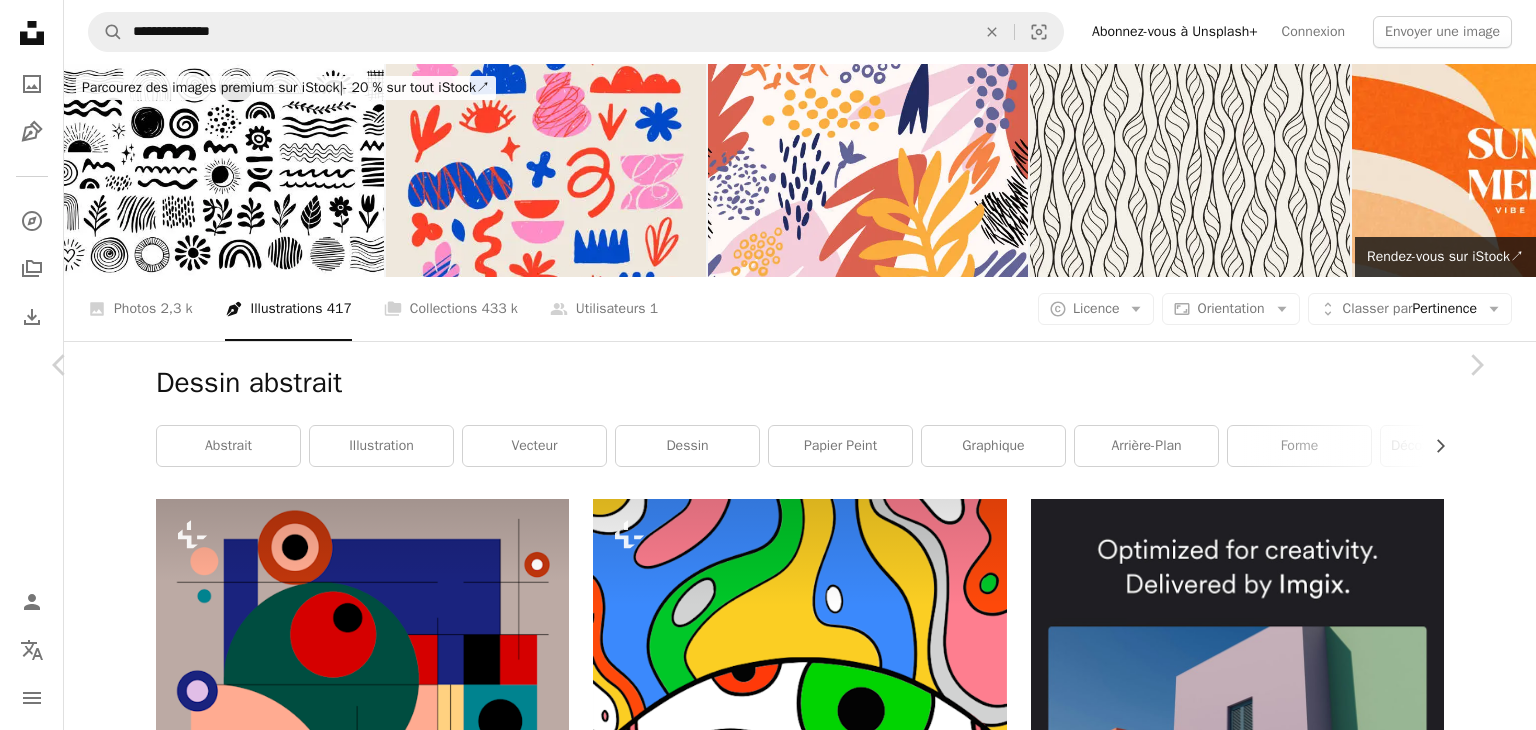 scroll, scrollTop: 1372, scrollLeft: 0, axis: vertical 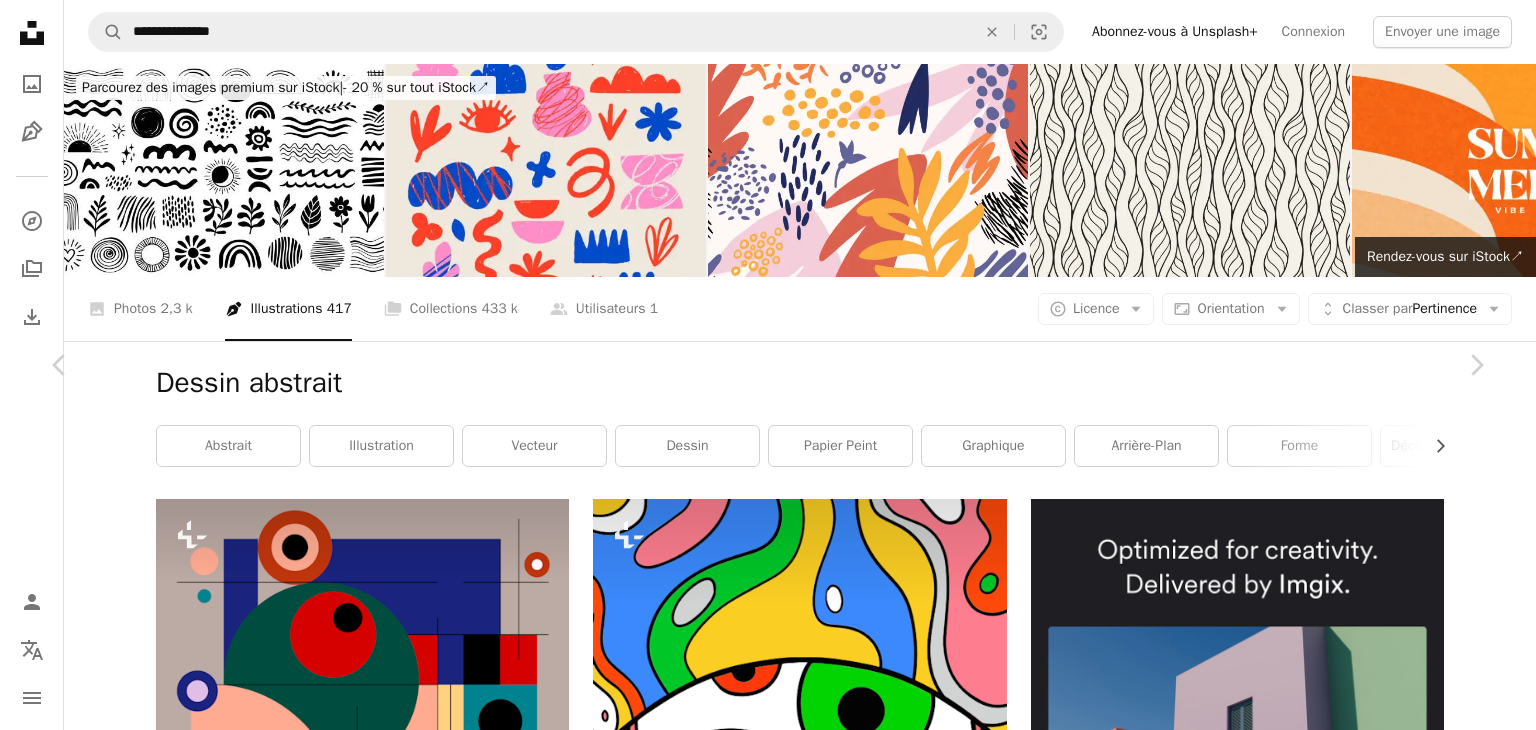 click on "Modifier l’image   Plus sign for Unsplash+" at bounding box center (1183, 5049) 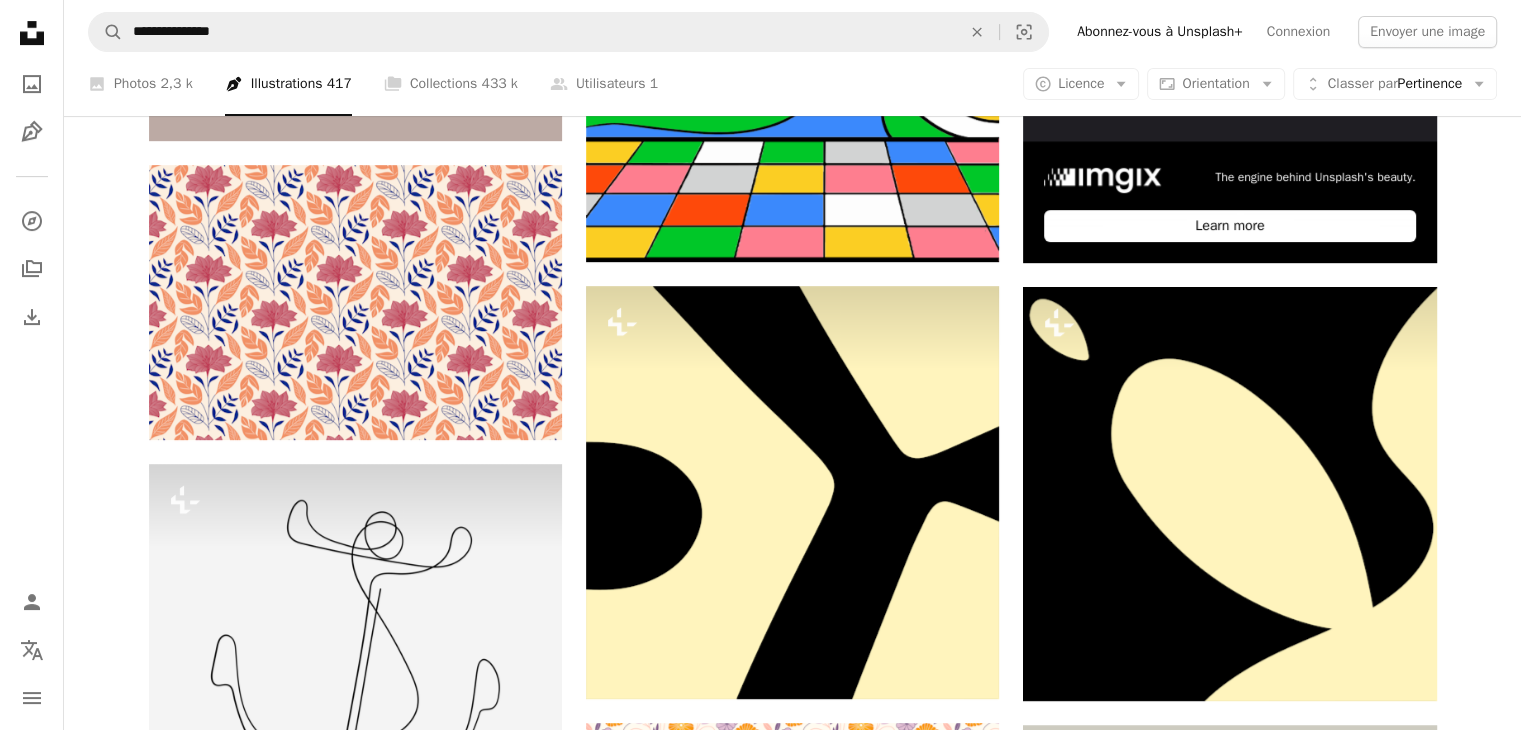 scroll, scrollTop: 0, scrollLeft: 0, axis: both 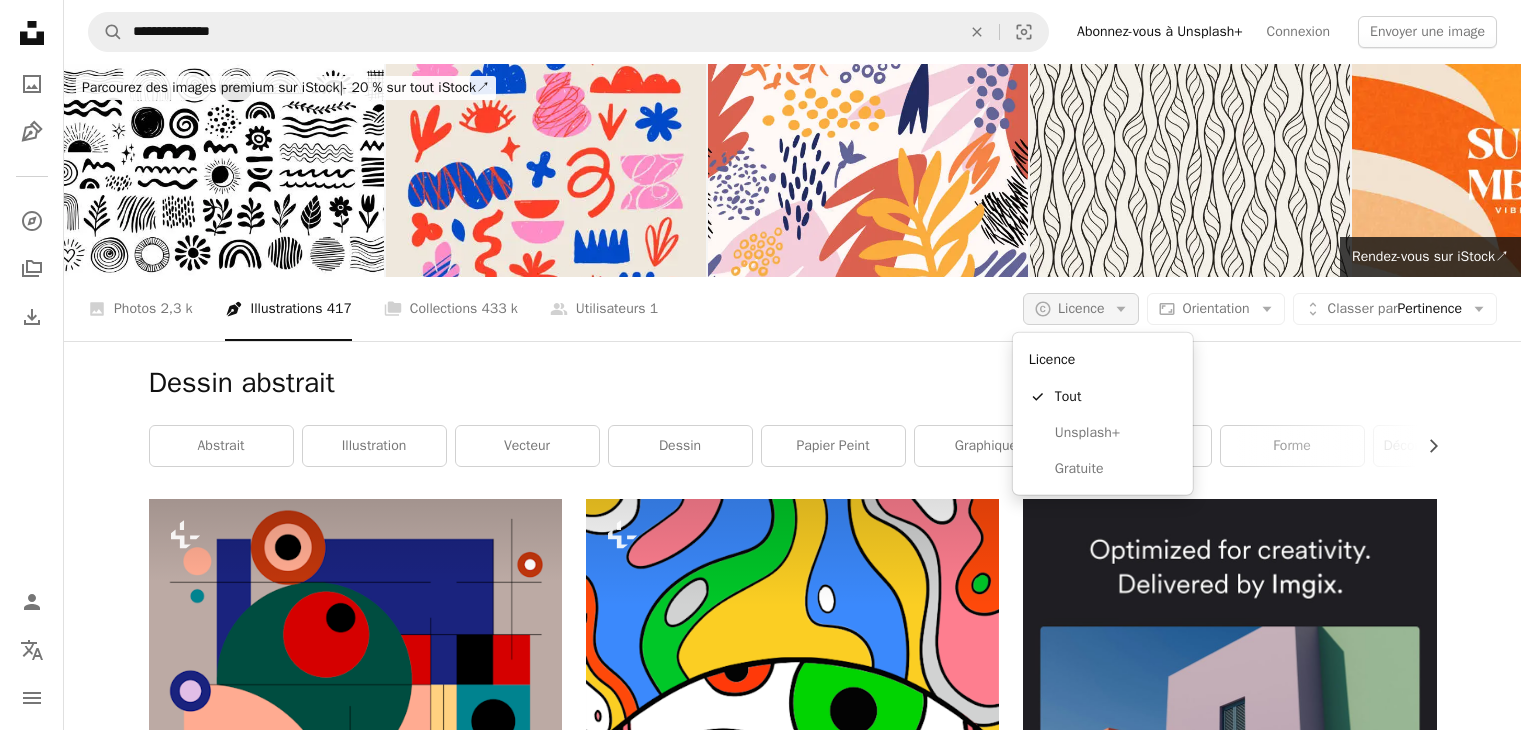click on "Licence" at bounding box center (1081, 308) 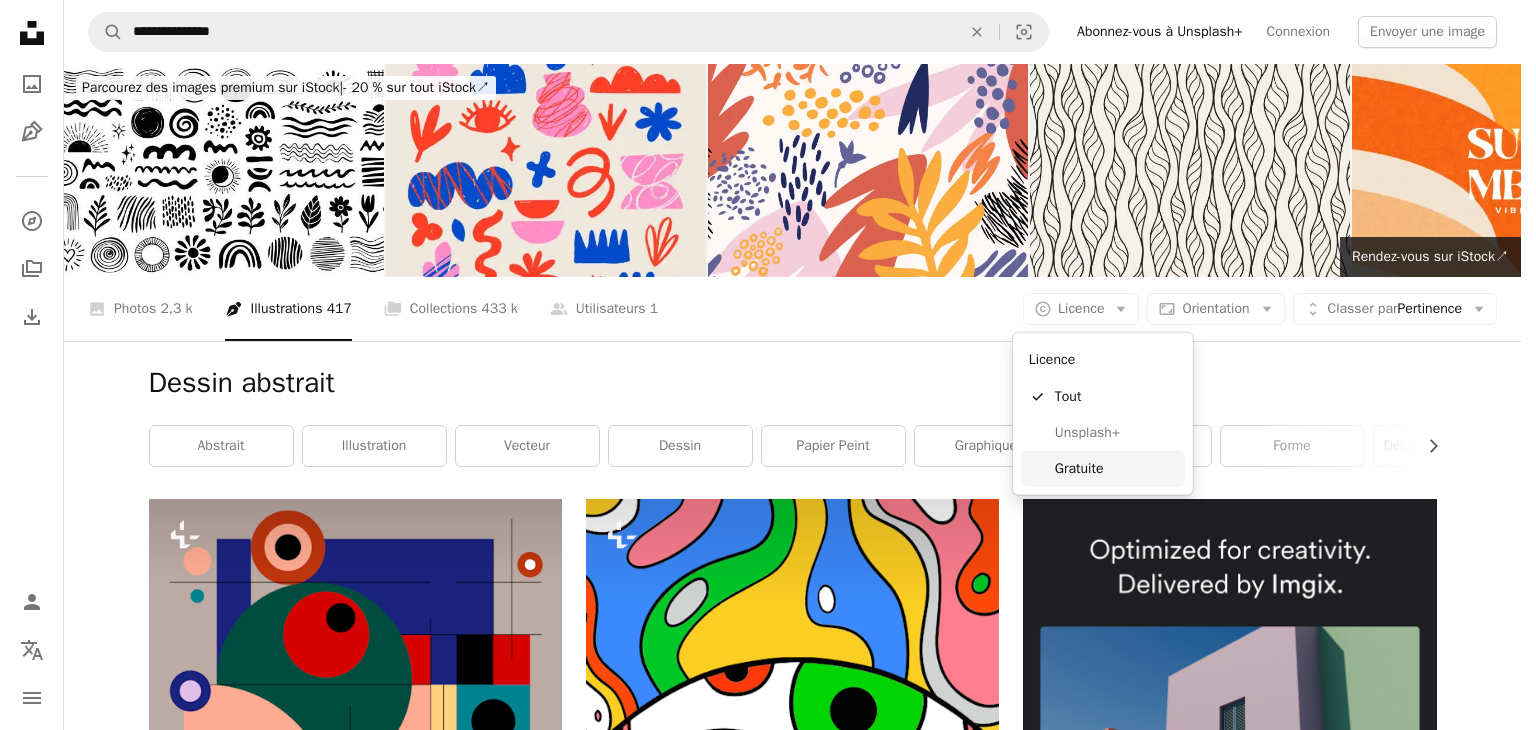 click on "Gratuite" at bounding box center (1116, 469) 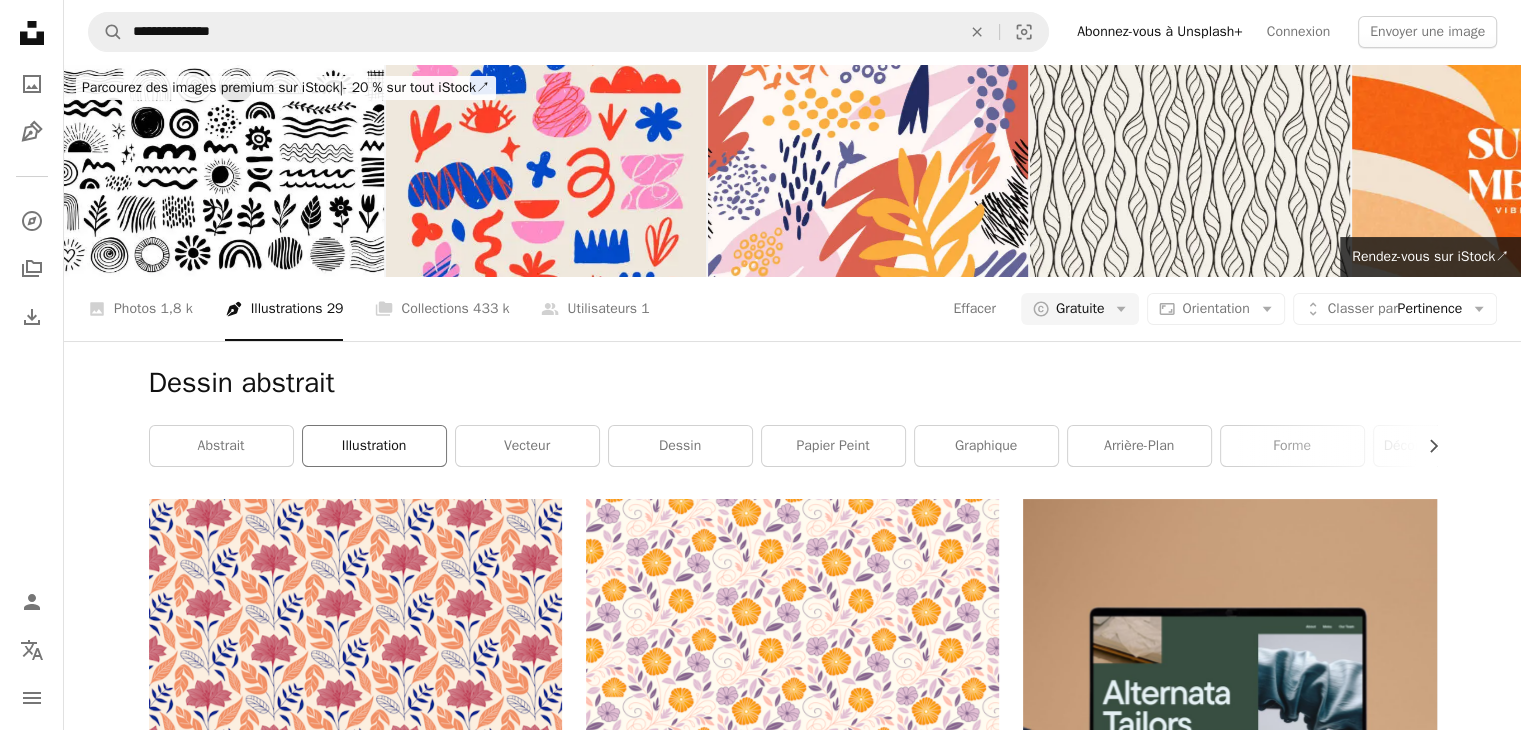 click on "illustration" at bounding box center [374, 446] 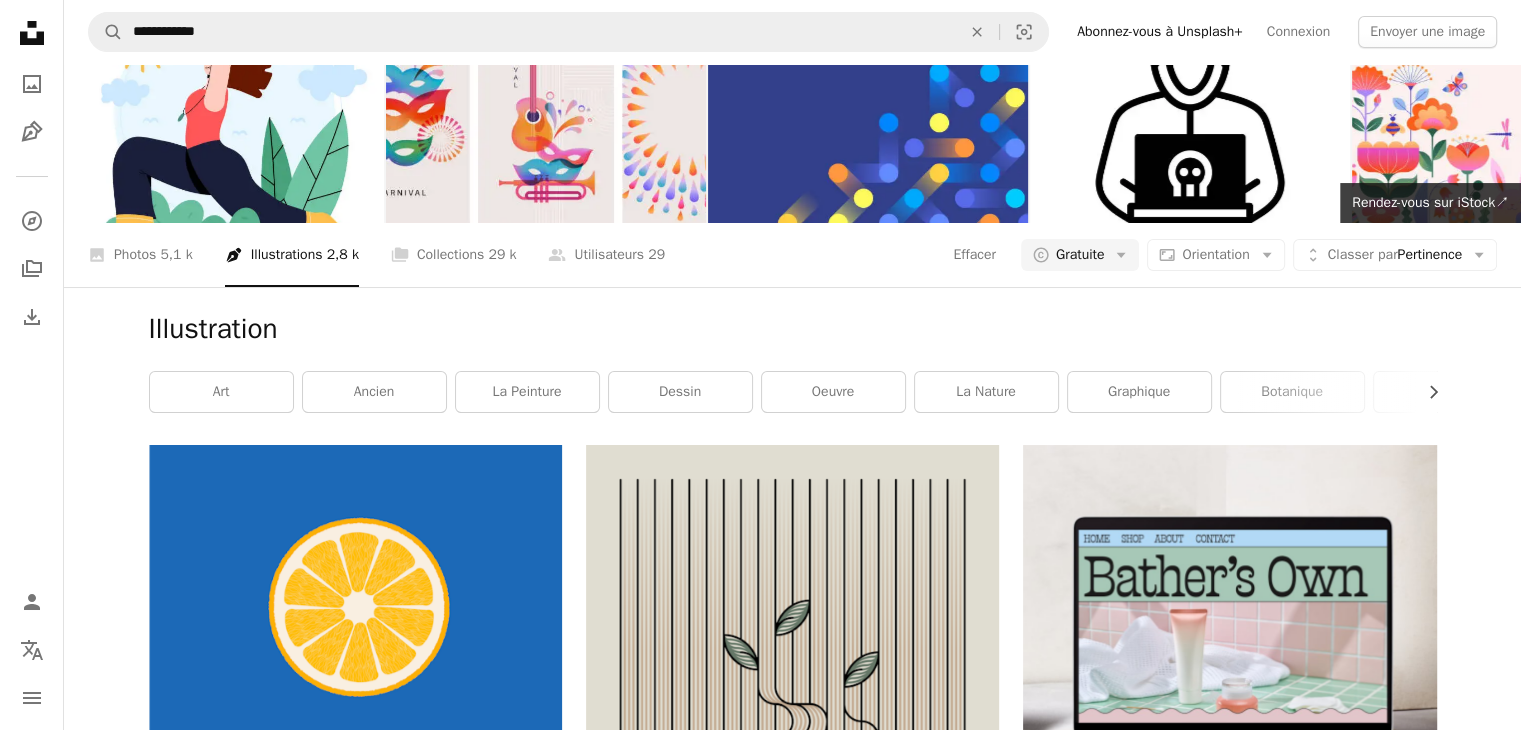 scroll, scrollTop: 0, scrollLeft: 0, axis: both 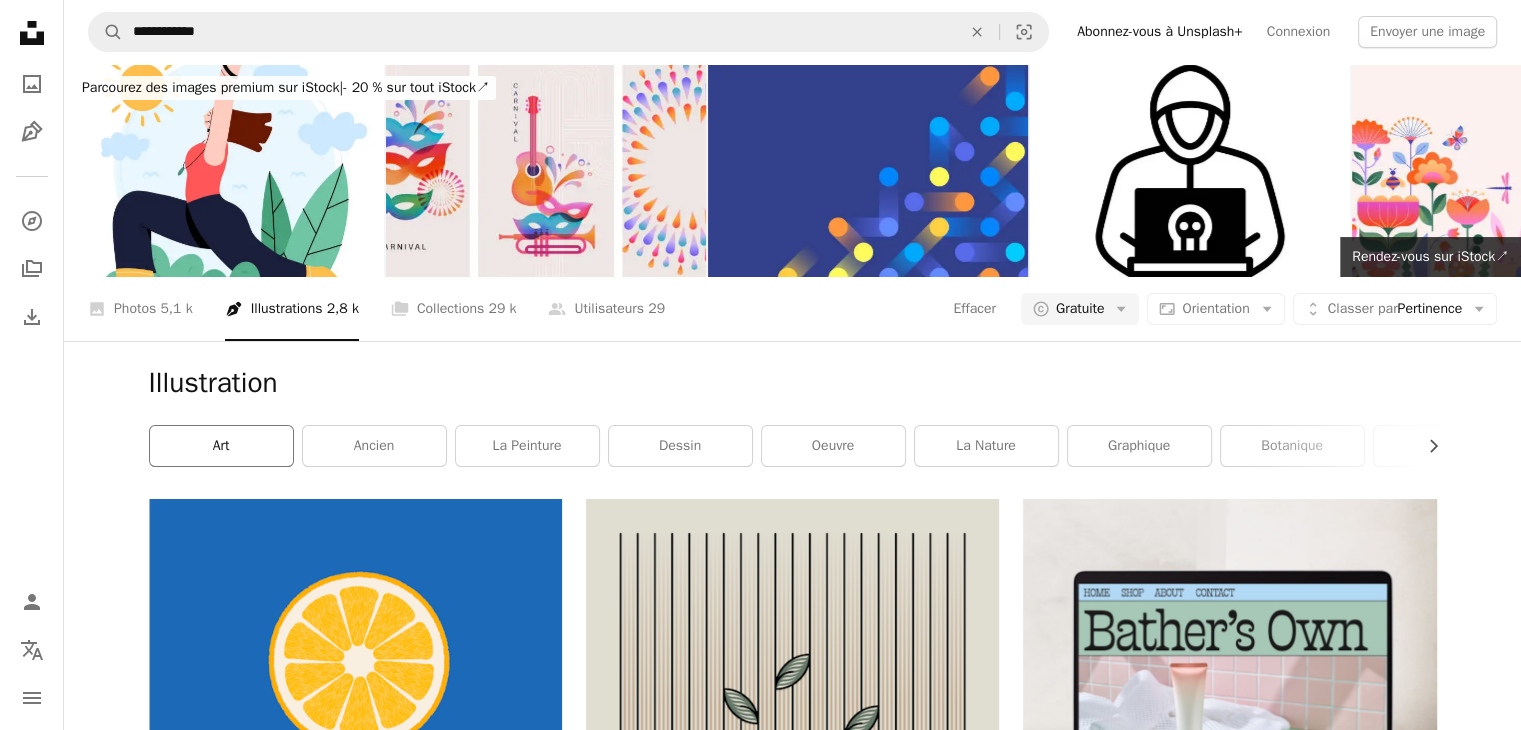 click on "art" at bounding box center (221, 446) 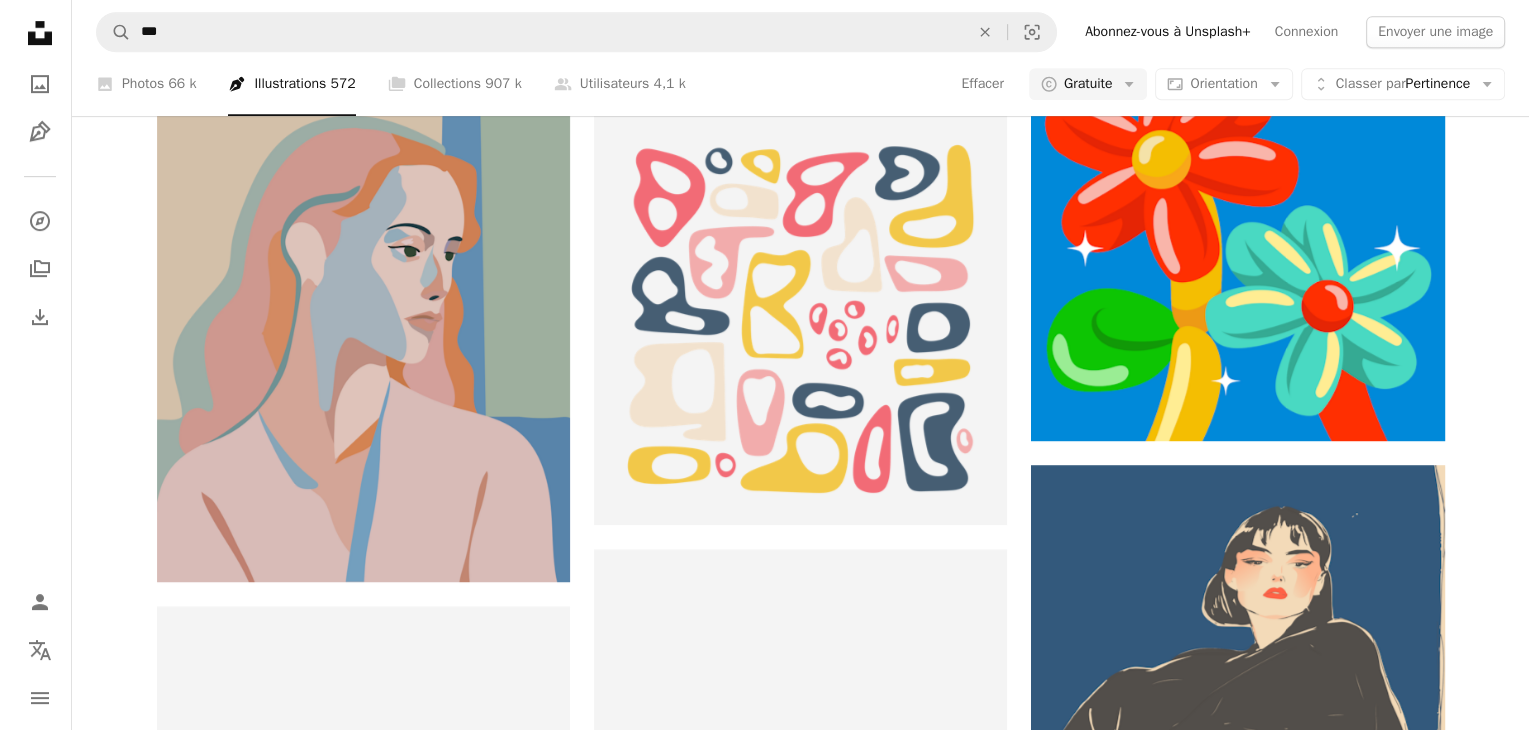 scroll, scrollTop: 480, scrollLeft: 0, axis: vertical 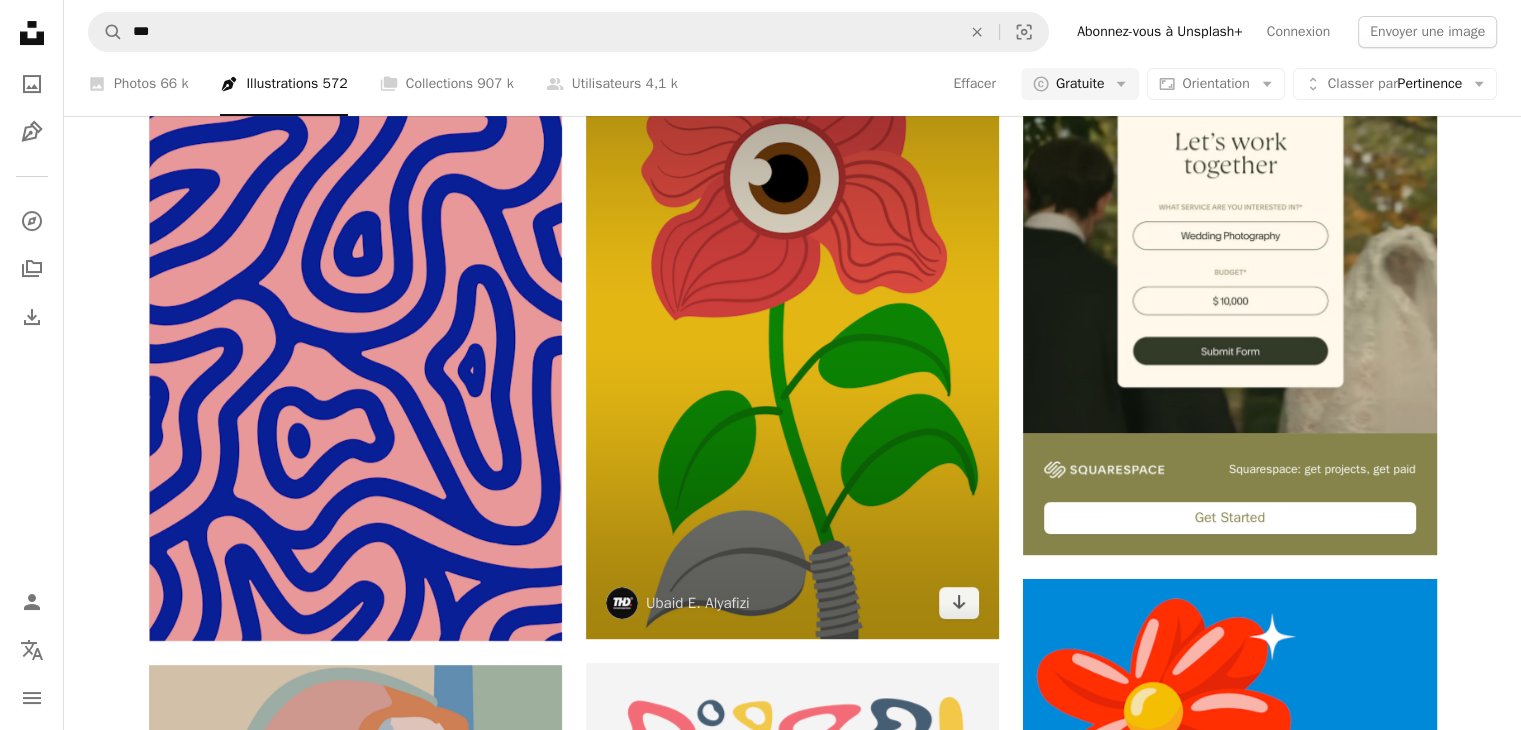 click at bounding box center [792, 329] 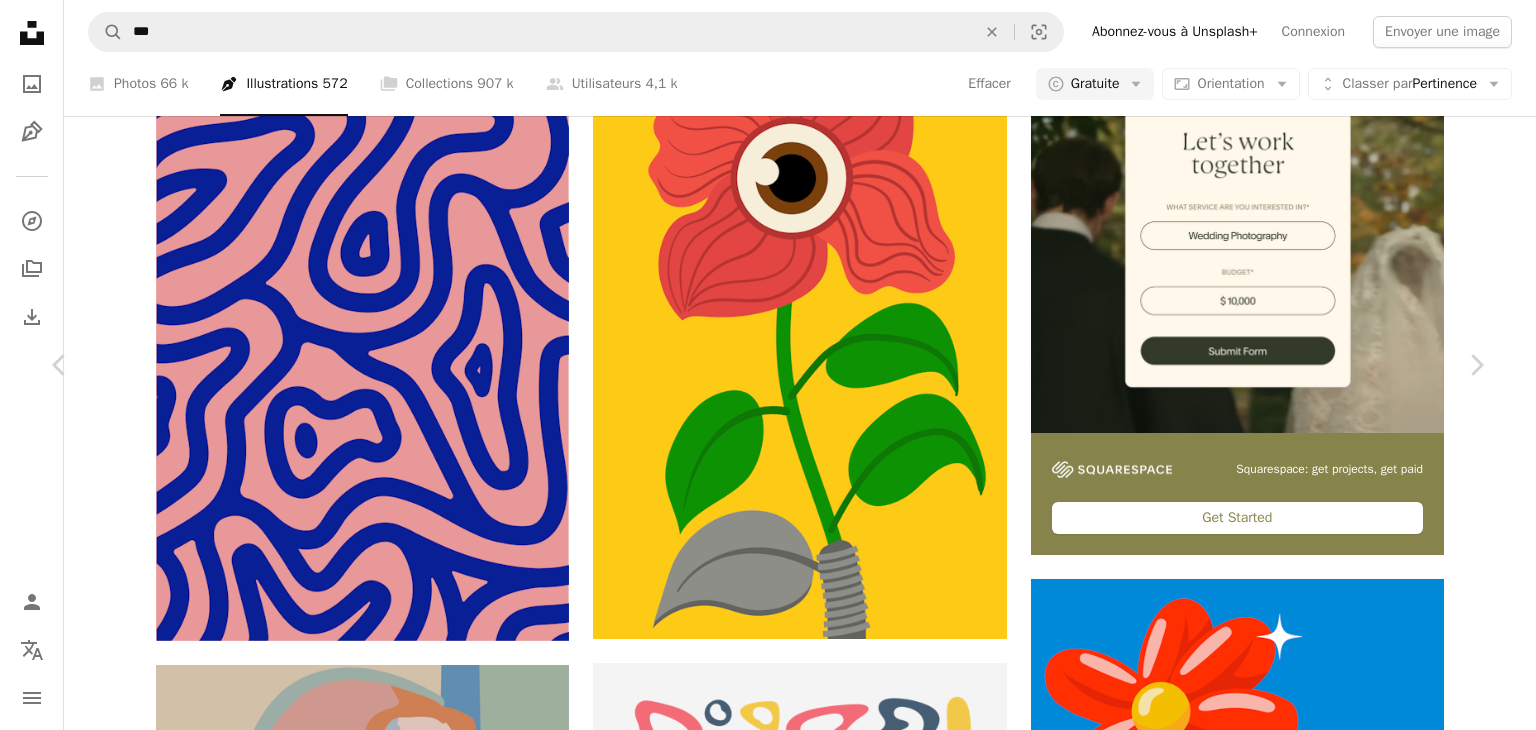 scroll, scrollTop: 1183, scrollLeft: 0, axis: vertical 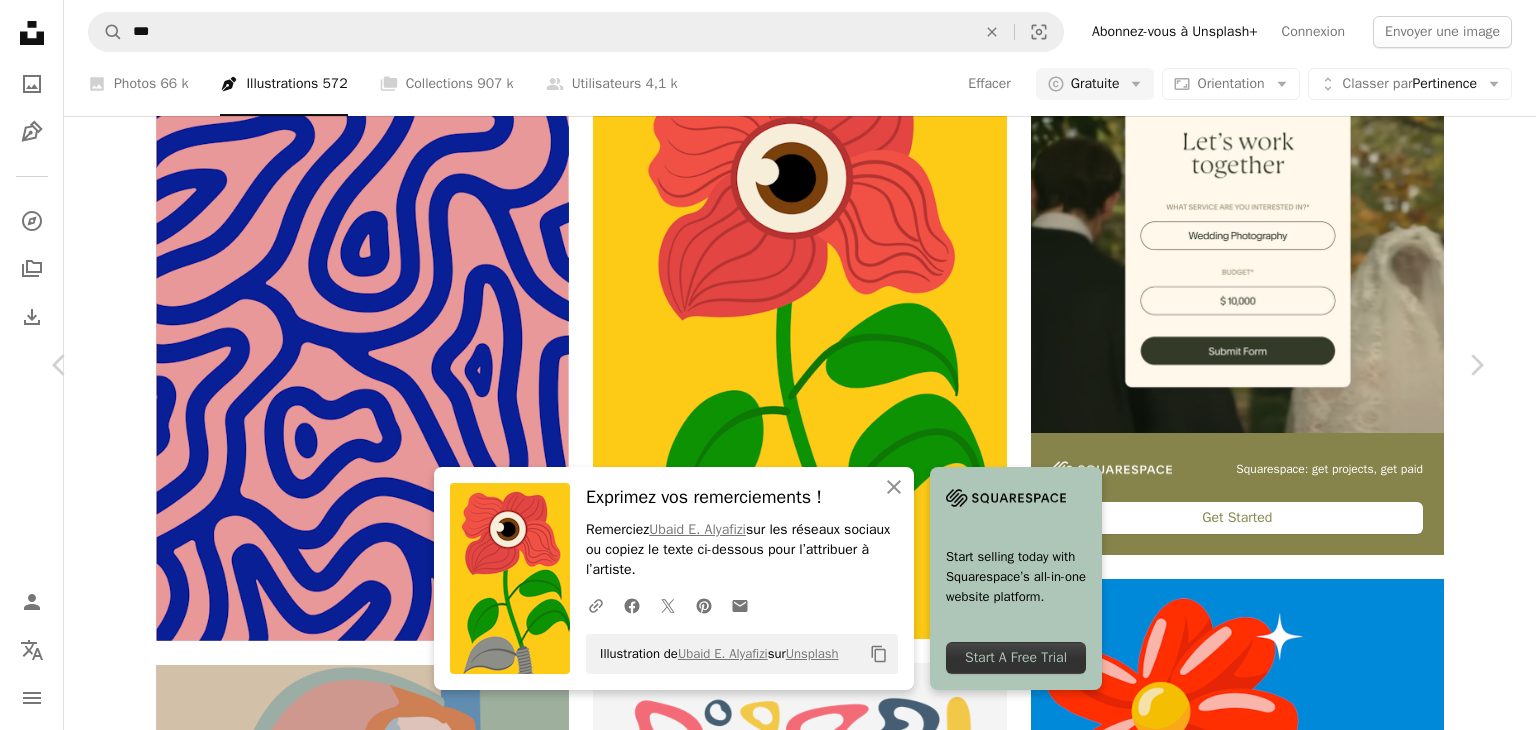 click at bounding box center [760, 5344] 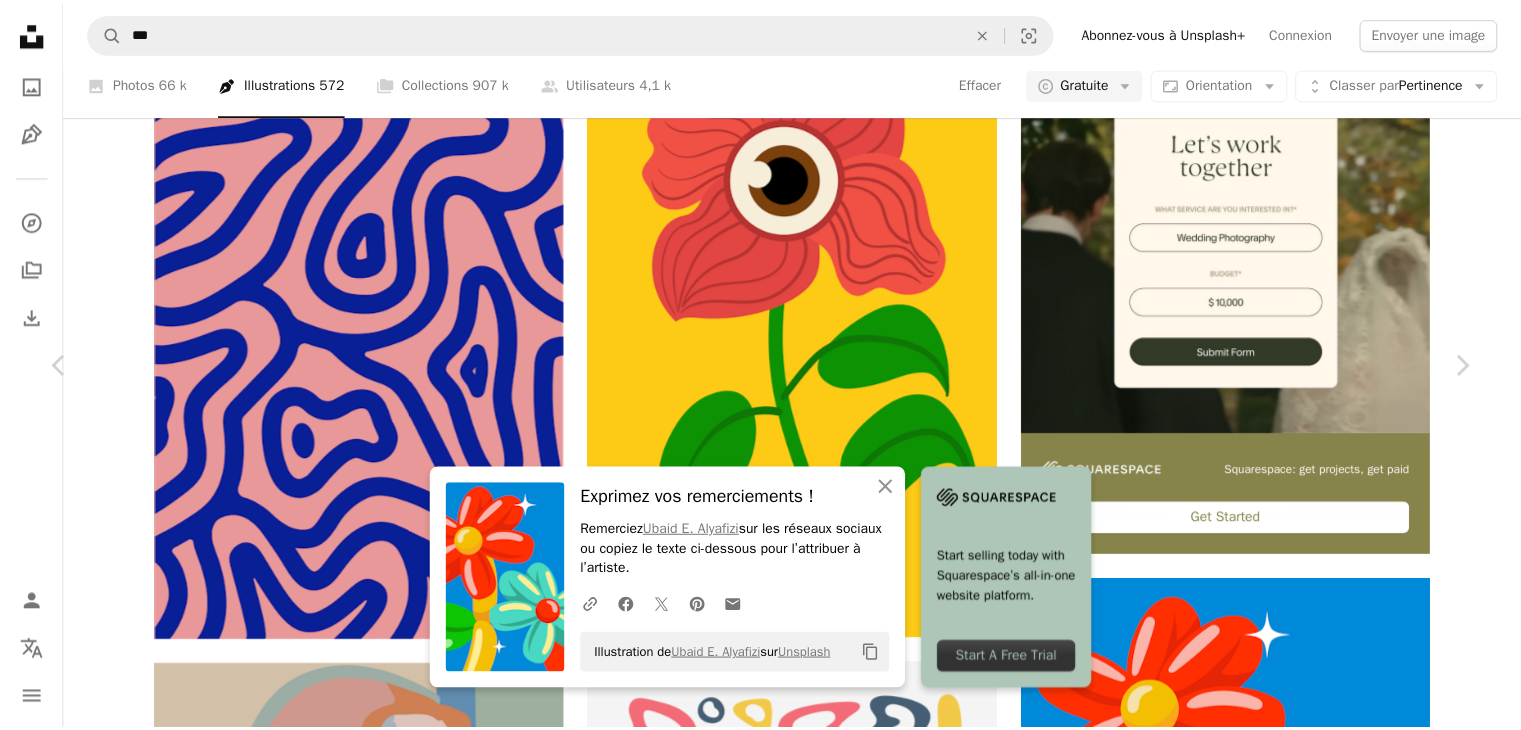 scroll, scrollTop: 4125, scrollLeft: 0, axis: vertical 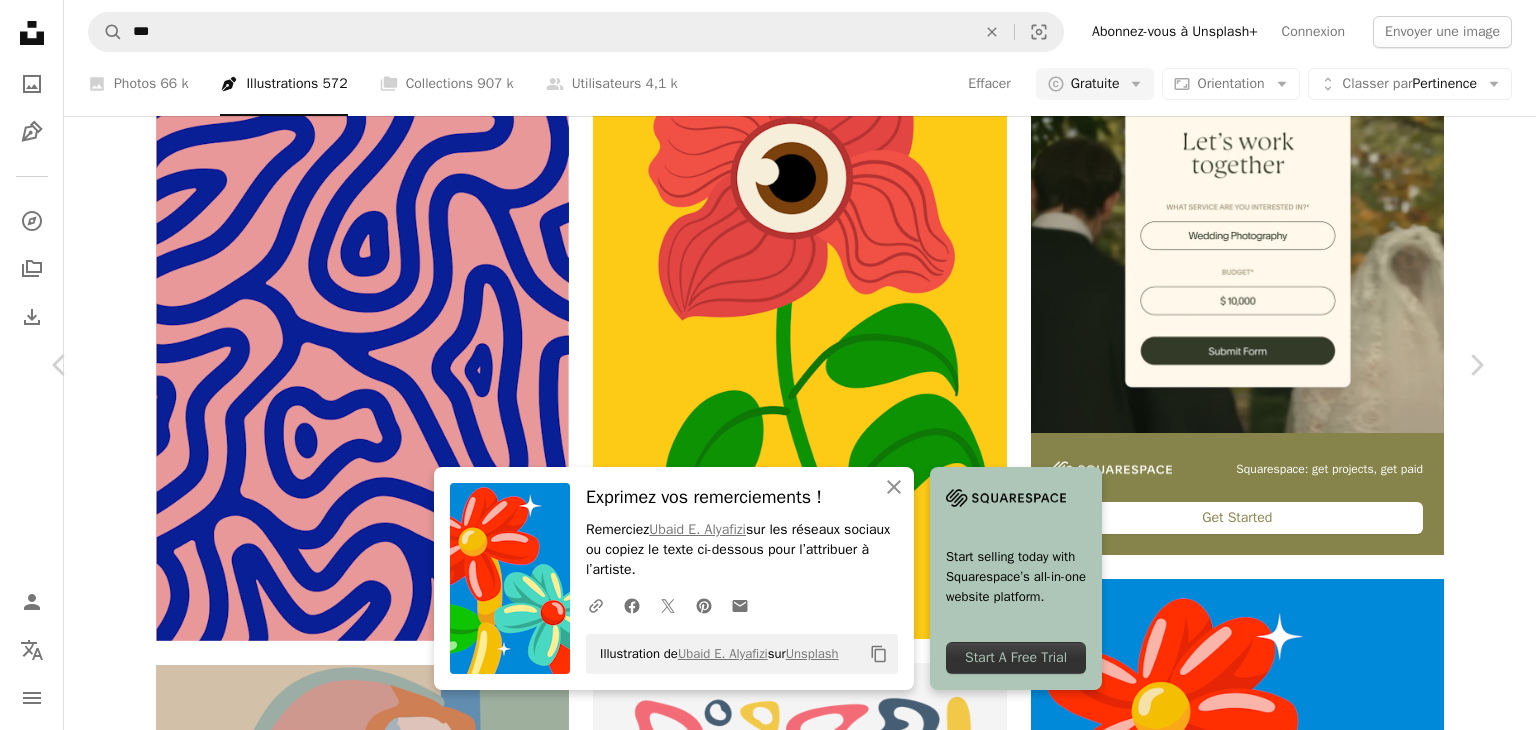 click on "An X shape Chevron left Chevron right An X shape Fermer Exprimez vos remerciements ! Remerciez  [FIRST] [LAST]  sur les réseaux sociaux ou copiez le texte ci-dessous pour l’attribuer à l’artiste. A URL sharing icon (chains) Facebook icon X (formerly Twitter) icon Pinterest icon An envelope Illustration de  [FIRST] [LAST]  sur  Unsplash
Copy content Start selling today with Squarespace’s all-in-one website platform. Start A Free Trial [FIRST] [LAST] thehalaldesign A heart A plus sign Modifier l’image   Plus sign for Unsplash+ Télécharger gratuitement Chevron down Zoom in Vues 67 811 Téléchargements 306 A forward-right arrow Partager Info icon Infos More Actions Calendar outlined Publiée le  31 janvier 2025 Safety Utilisation gratuite sous la  Licence Unsplash fleur art concevoir illustration floral vecteur botanique artificiel Images Creative Commons Parcourez des images premium sur iStock  |  - 20 % avec le code UNSPLASH20 Rendez-vous sur iStock  ↗ Images associées" at bounding box center (768, 5448) 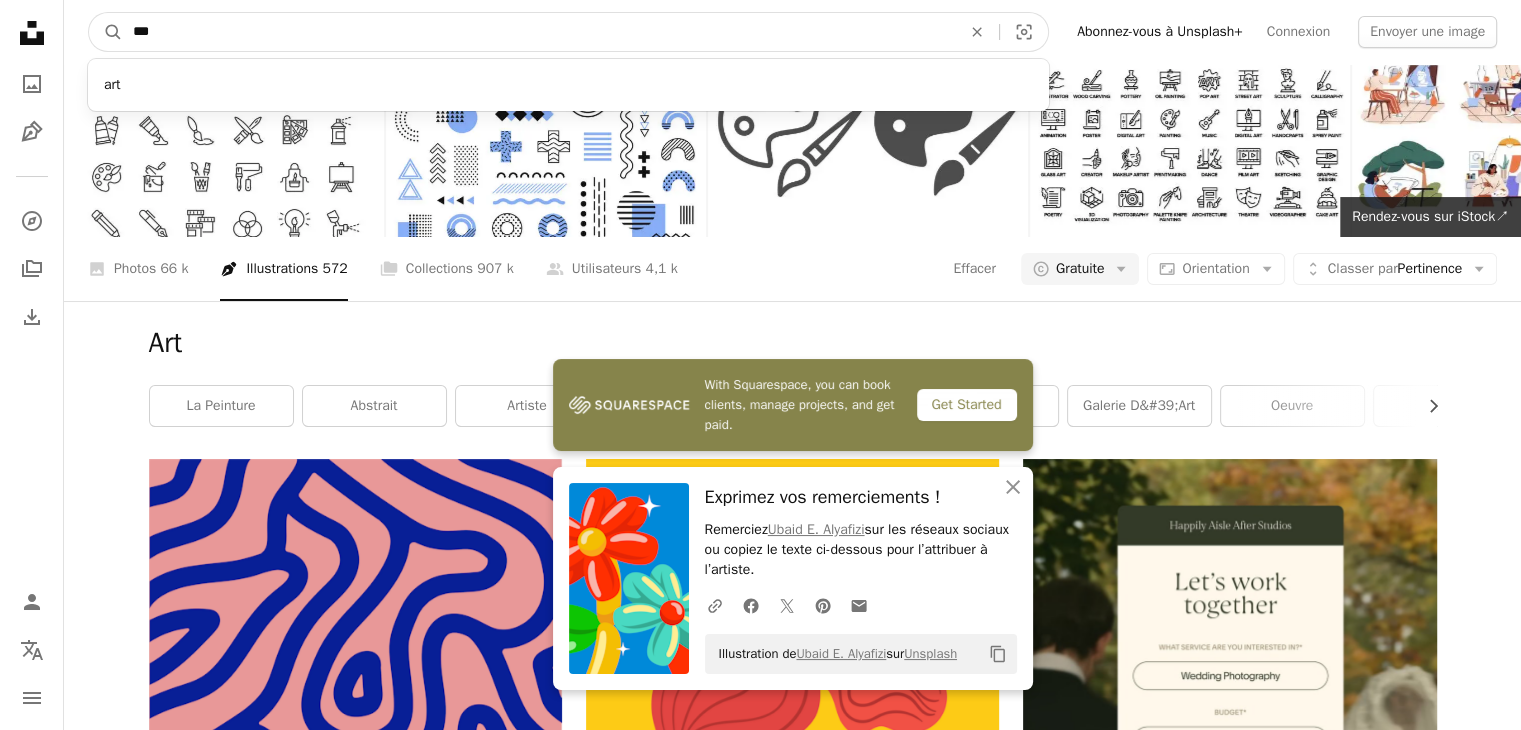 scroll, scrollTop: 0, scrollLeft: 0, axis: both 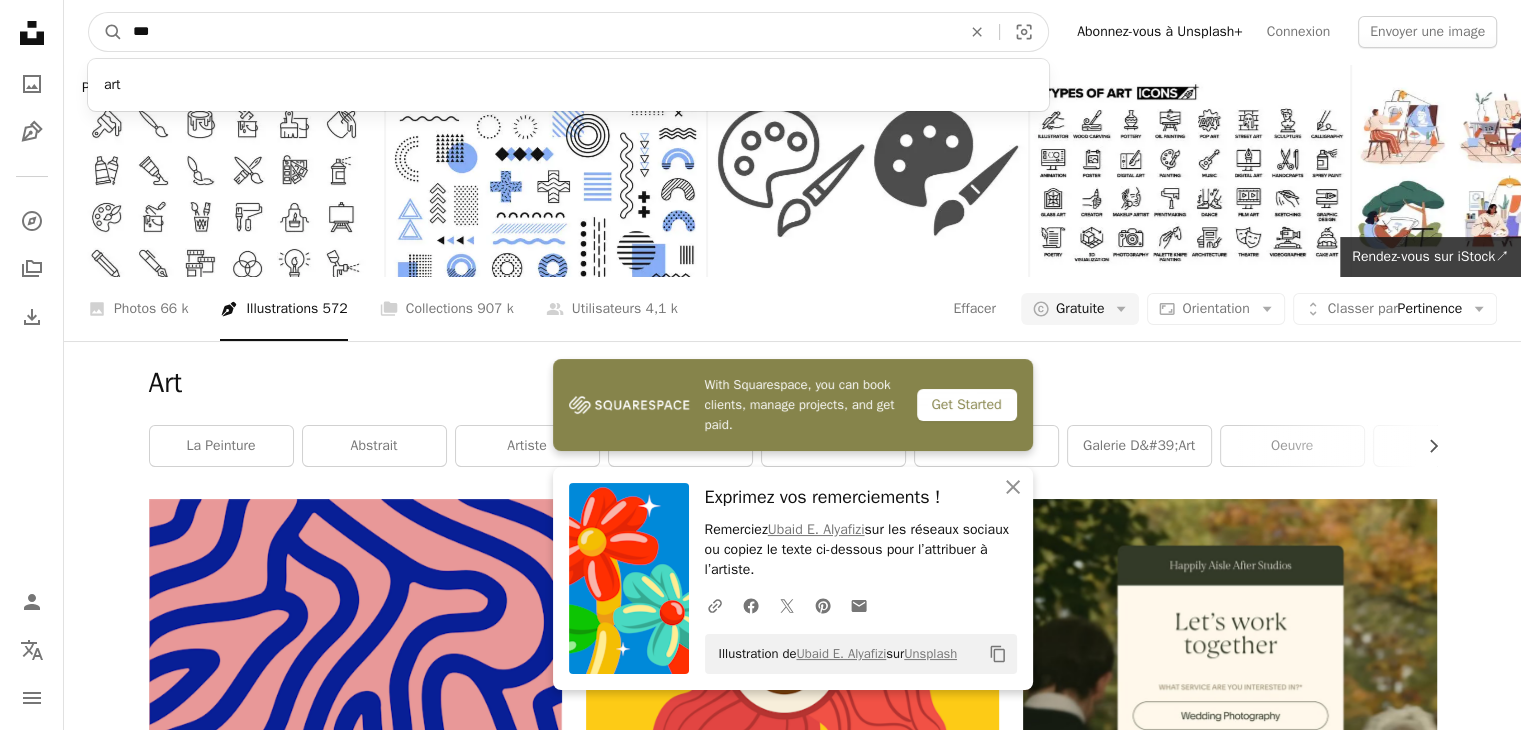 drag, startPoint x: 468, startPoint y: 45, endPoint x: 122, endPoint y: 6, distance: 348.19104 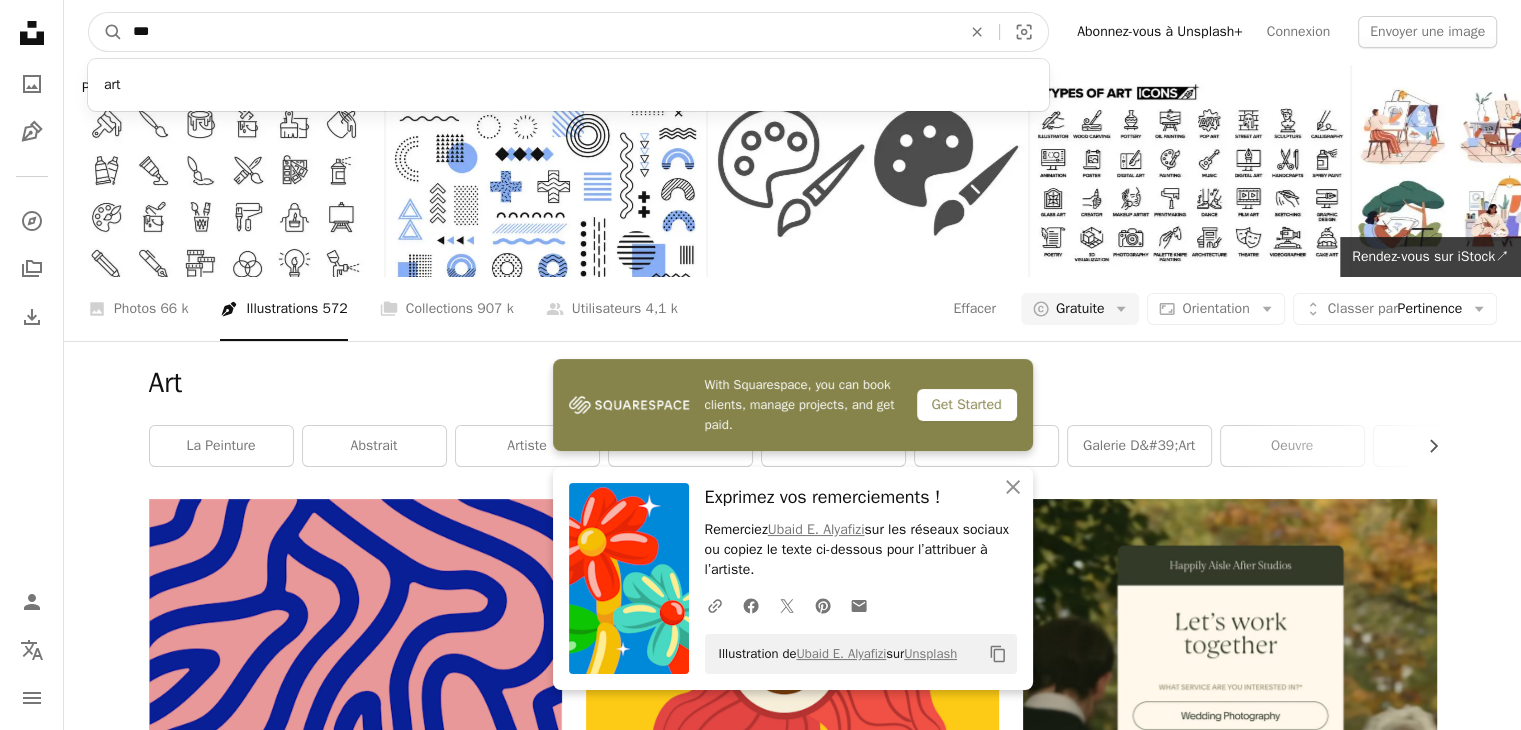 click on "A magnifying glass *** art An X shape Visual search Abonnez-vous à Unsplash+ Connexion Envoyer une image" at bounding box center [792, 32] 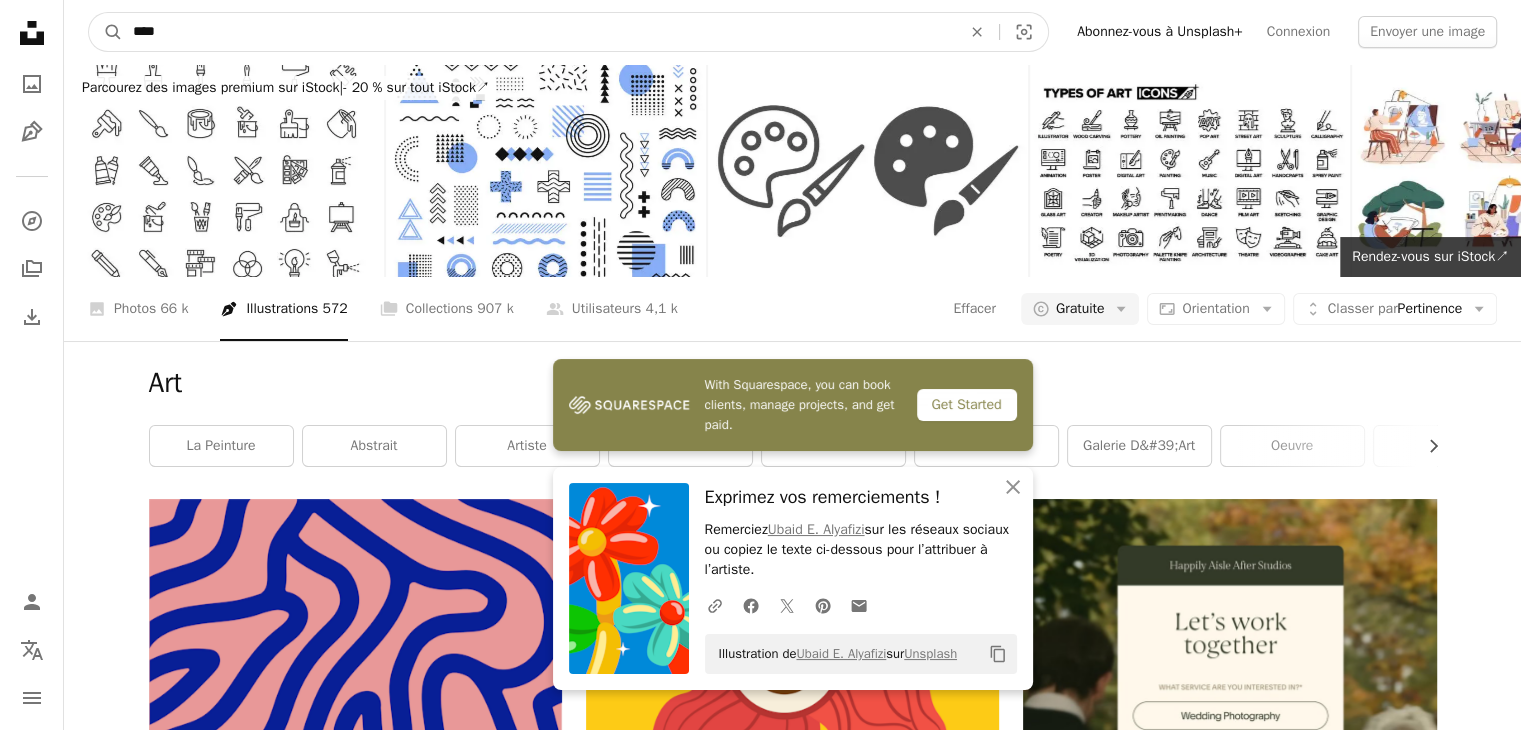 type on "****" 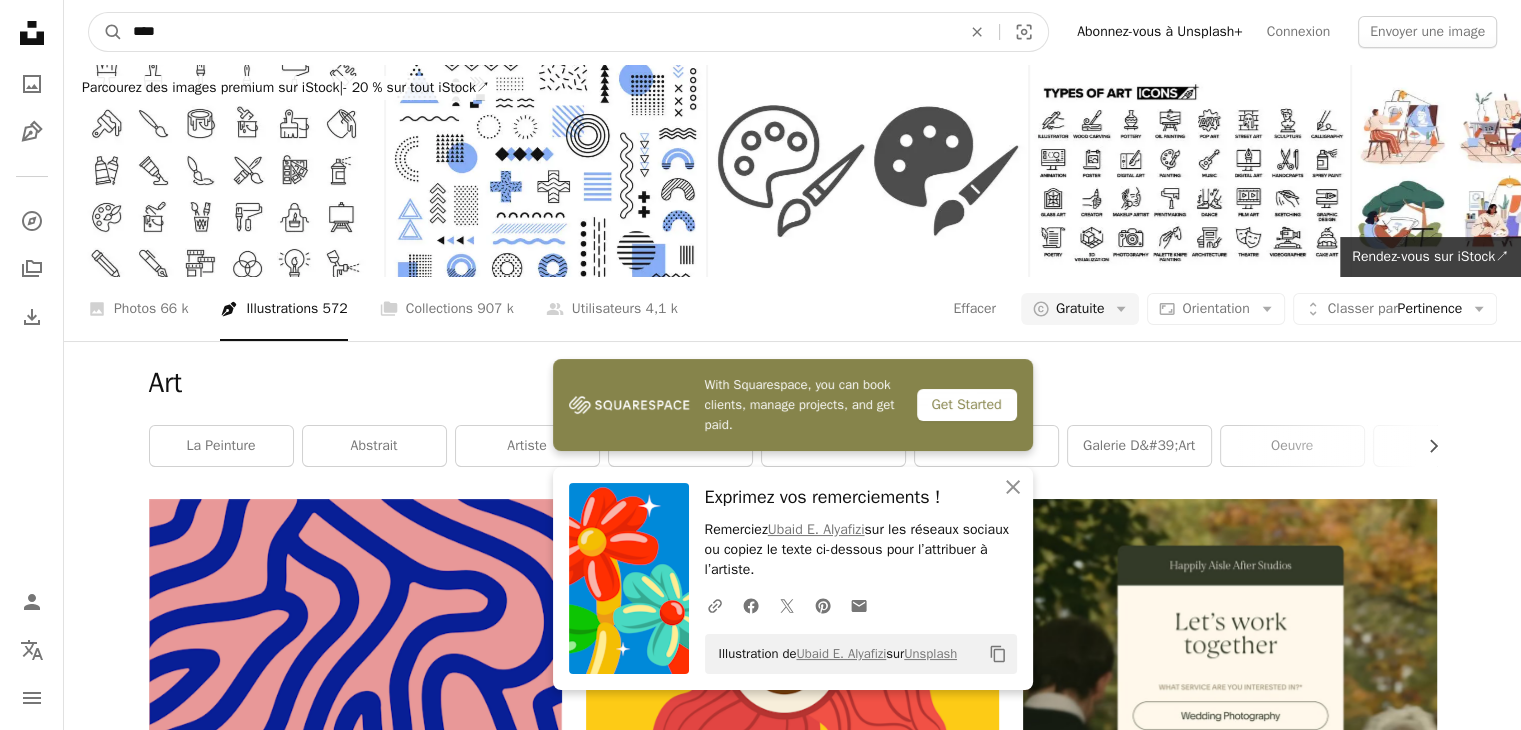 click on "A magnifying glass" at bounding box center [106, 32] 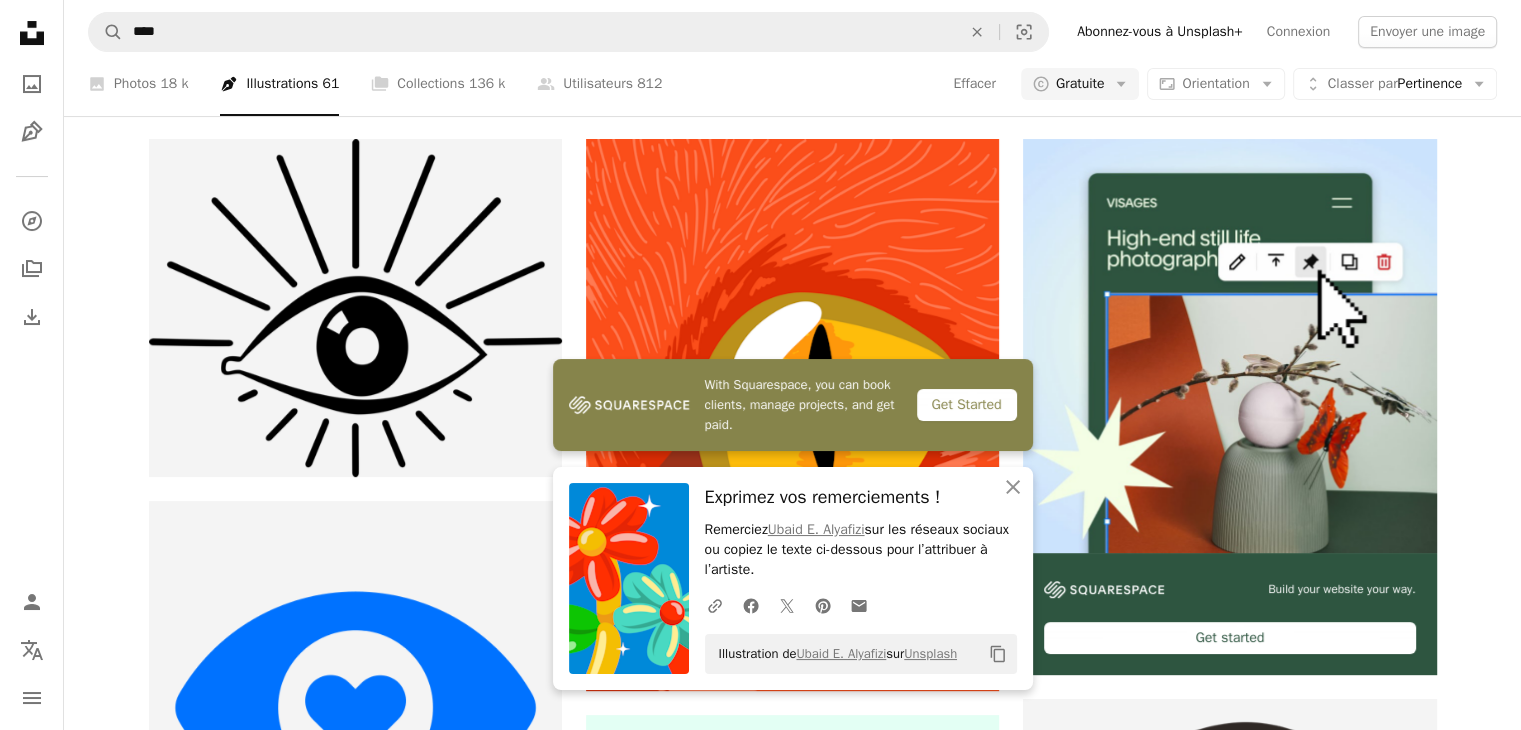 scroll, scrollTop: 355, scrollLeft: 0, axis: vertical 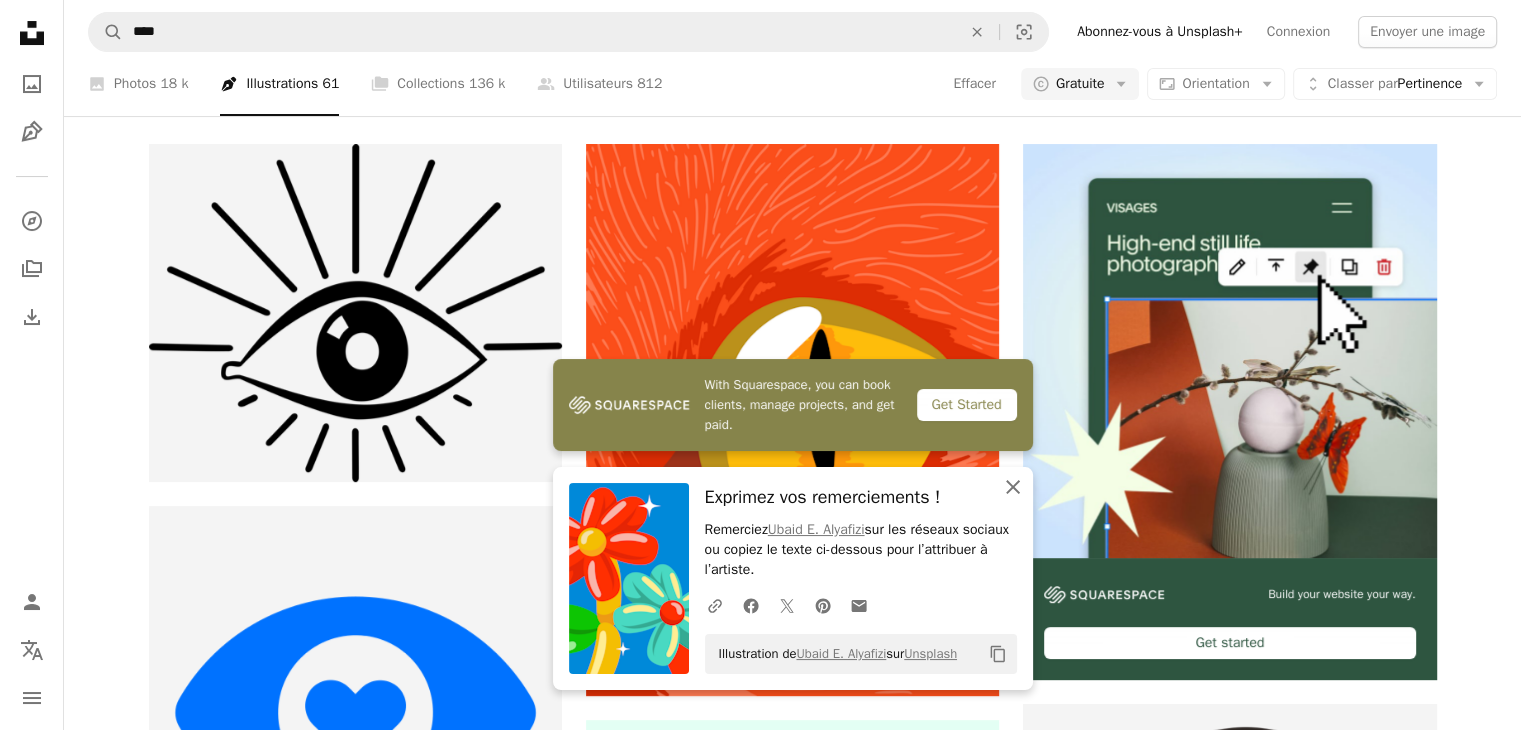 click on "An X shape Fermer" at bounding box center [1013, 487] 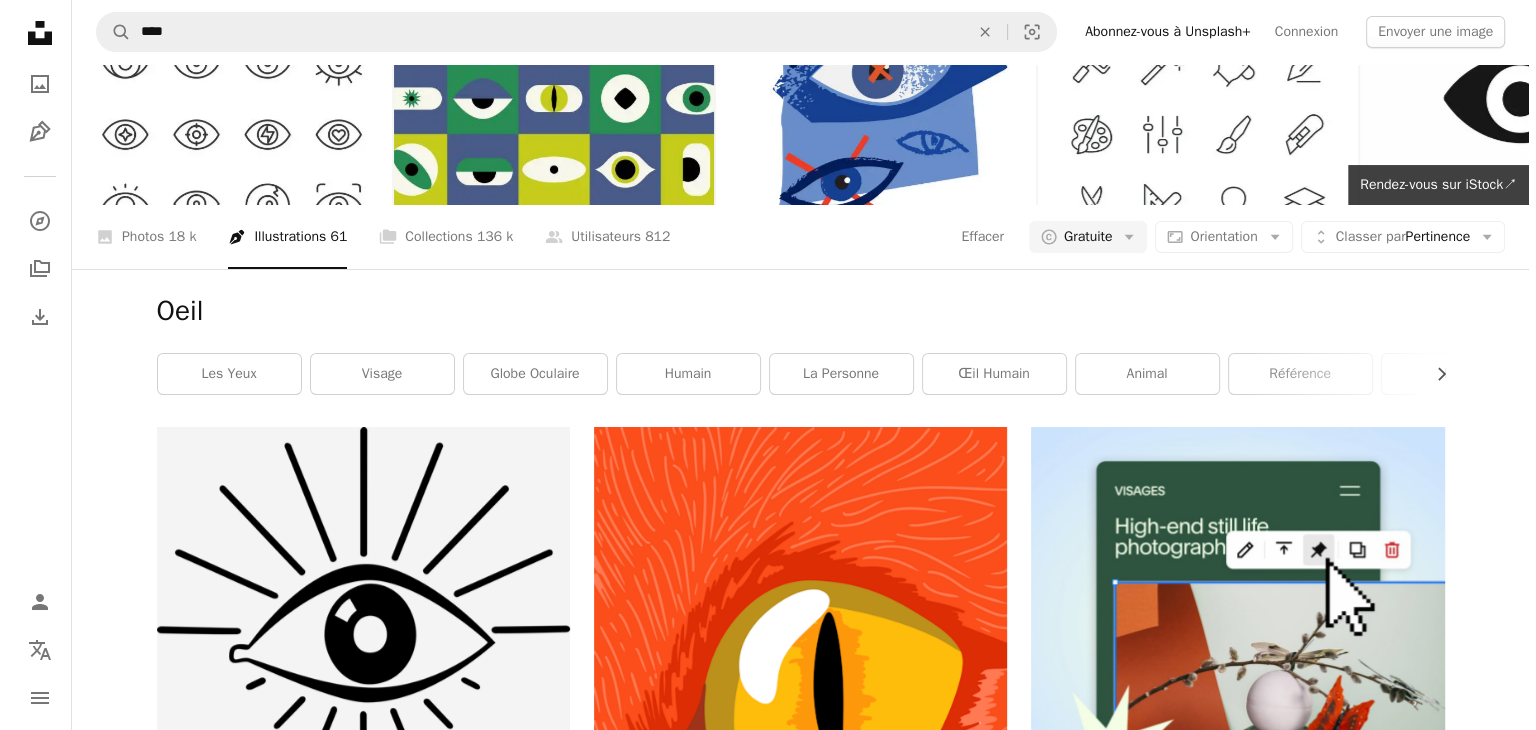 scroll, scrollTop: 124, scrollLeft: 0, axis: vertical 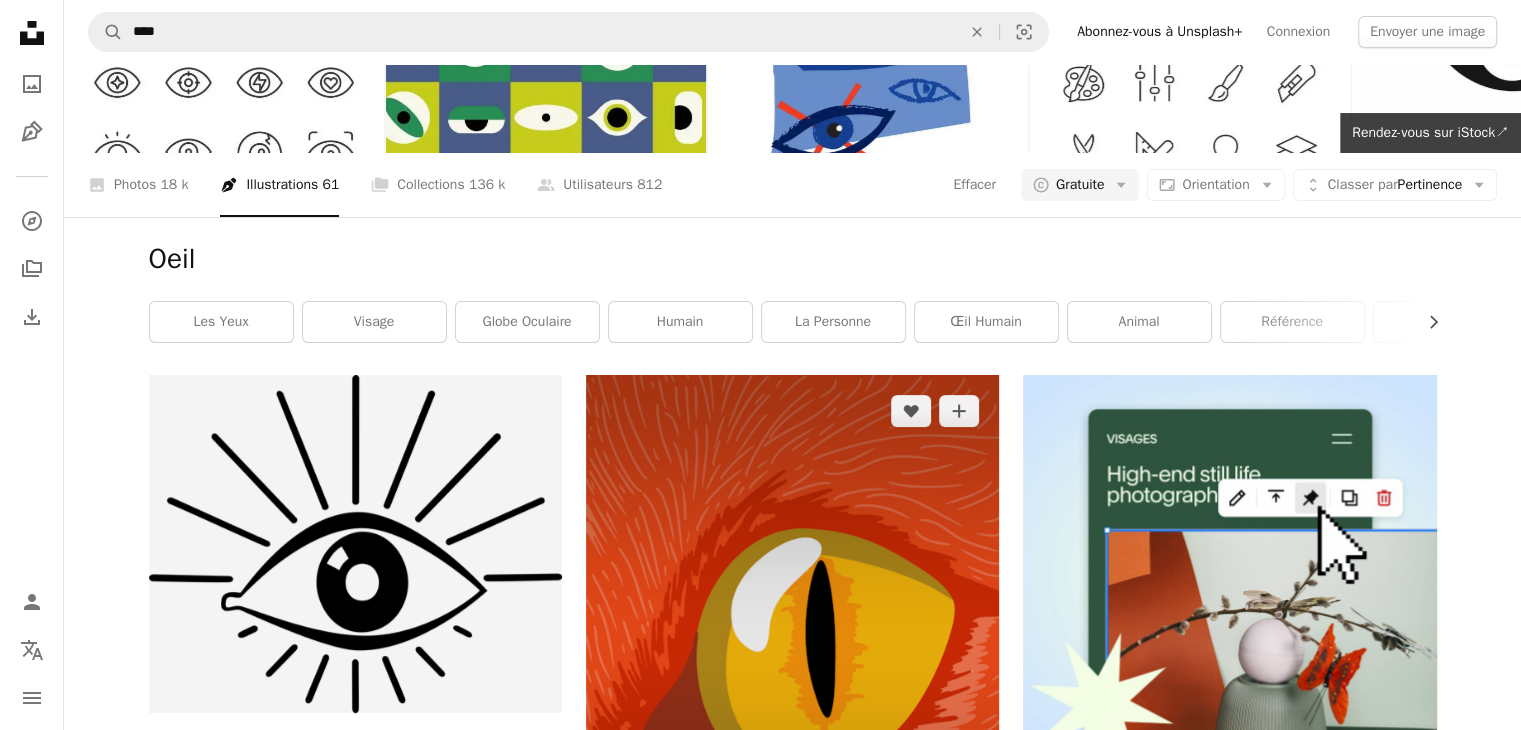 click at bounding box center [792, 650] 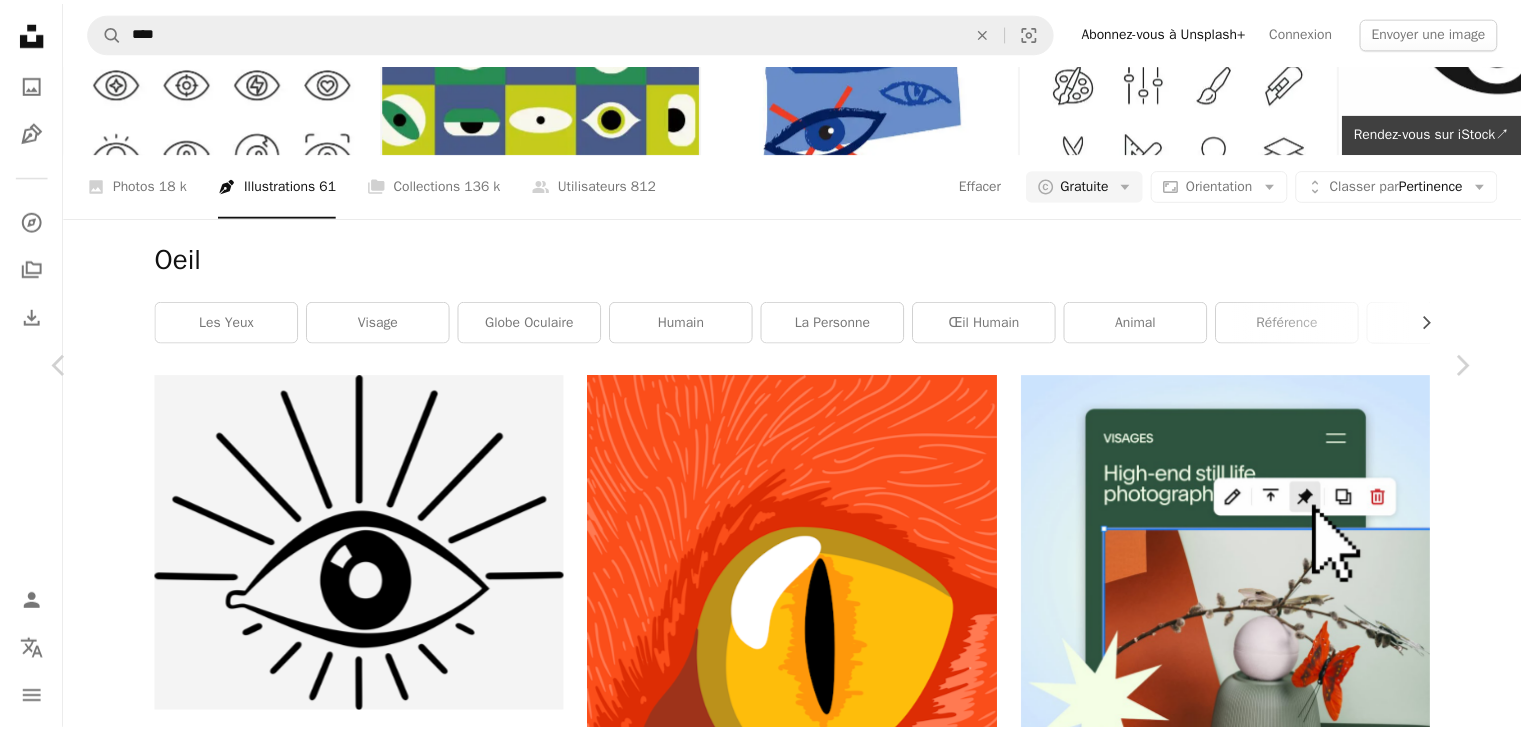 scroll, scrollTop: 0, scrollLeft: 0, axis: both 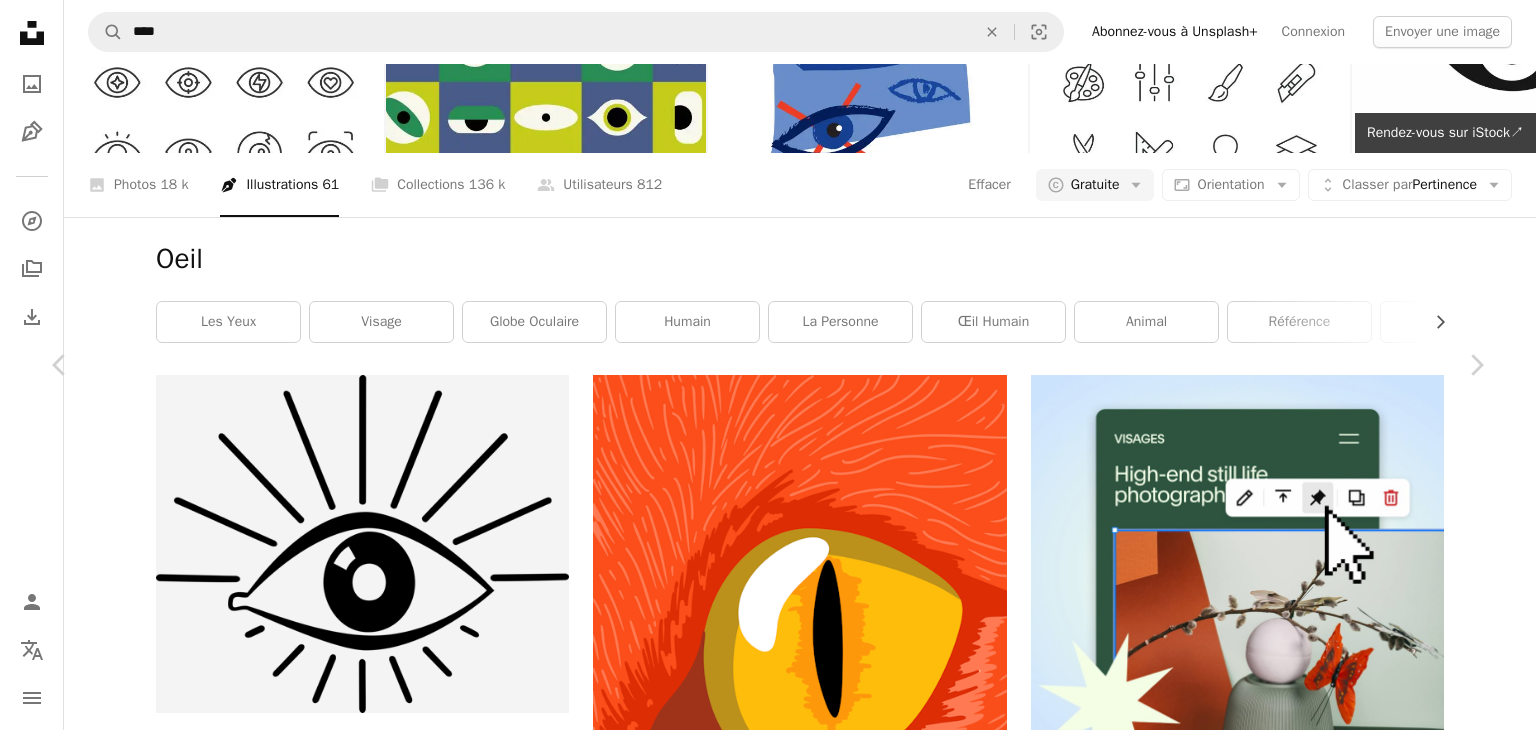 click on "Télécharger gratuitement Chevron down" at bounding box center (1278, 4903) 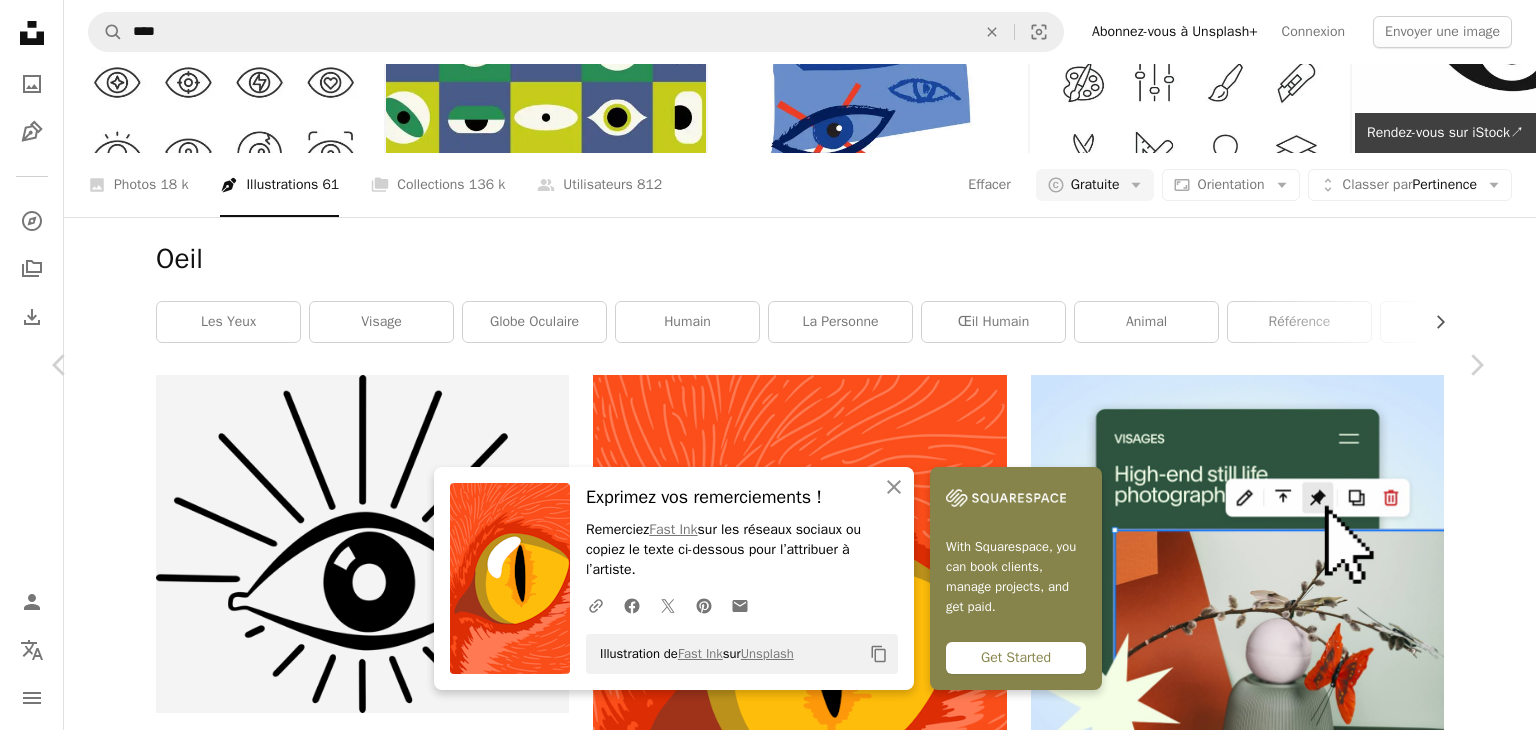 click on "An X shape Chevron left Chevron right An X shape Fermer Exprimez vos remerciements ! Remerciez  [FIRST] [LAST]  sur les réseaux sociaux ou copiez le texte ci-dessous pour l’attribuer à l’artiste. A URL sharing icon (chains) Facebook icon X (formerly Twitter) icon Pinterest icon An envelope Illustration de  [FIRST] [LAST]  sur  Unsplash
Copy content With Squarespace, you can book clients, manage projects, and get paid. Get Started [FIRST] [LAST] Disponible à l’embauche A checkmark inside of a circle A heart A plus sign Modifier l’image   Plus sign for Unsplash+ Télécharger gratuitement Chevron down Zoom in Vues 26 049 Téléchargements 49 Présentée dans Illustrations ,  Plat ,  Wallpapers A forward-right arrow Partager Info icon Infos More Actions Calendar outlined Publiée  il y a 3 semaines Safety Utilisation gratuite sous la  Licence Unsplash papier peint design plat Oeil de chat Gros plans Parcourez des images premium sur iStock  |  - 20 % avec le code UNSPLASH20 Rendez-vous sur iStock  ↗ Pour" at bounding box center (768, 5221) 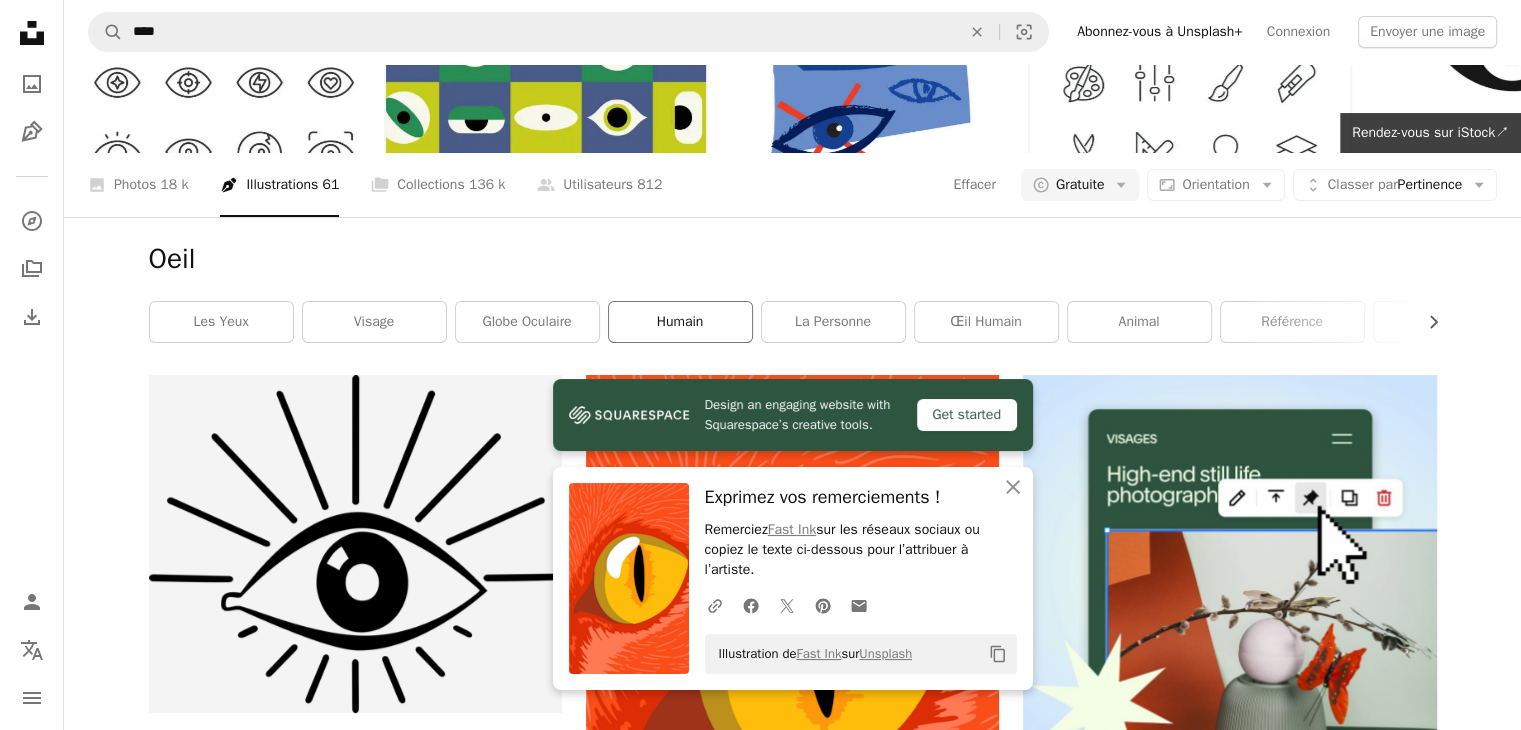 click on "Humain" at bounding box center (680, 322) 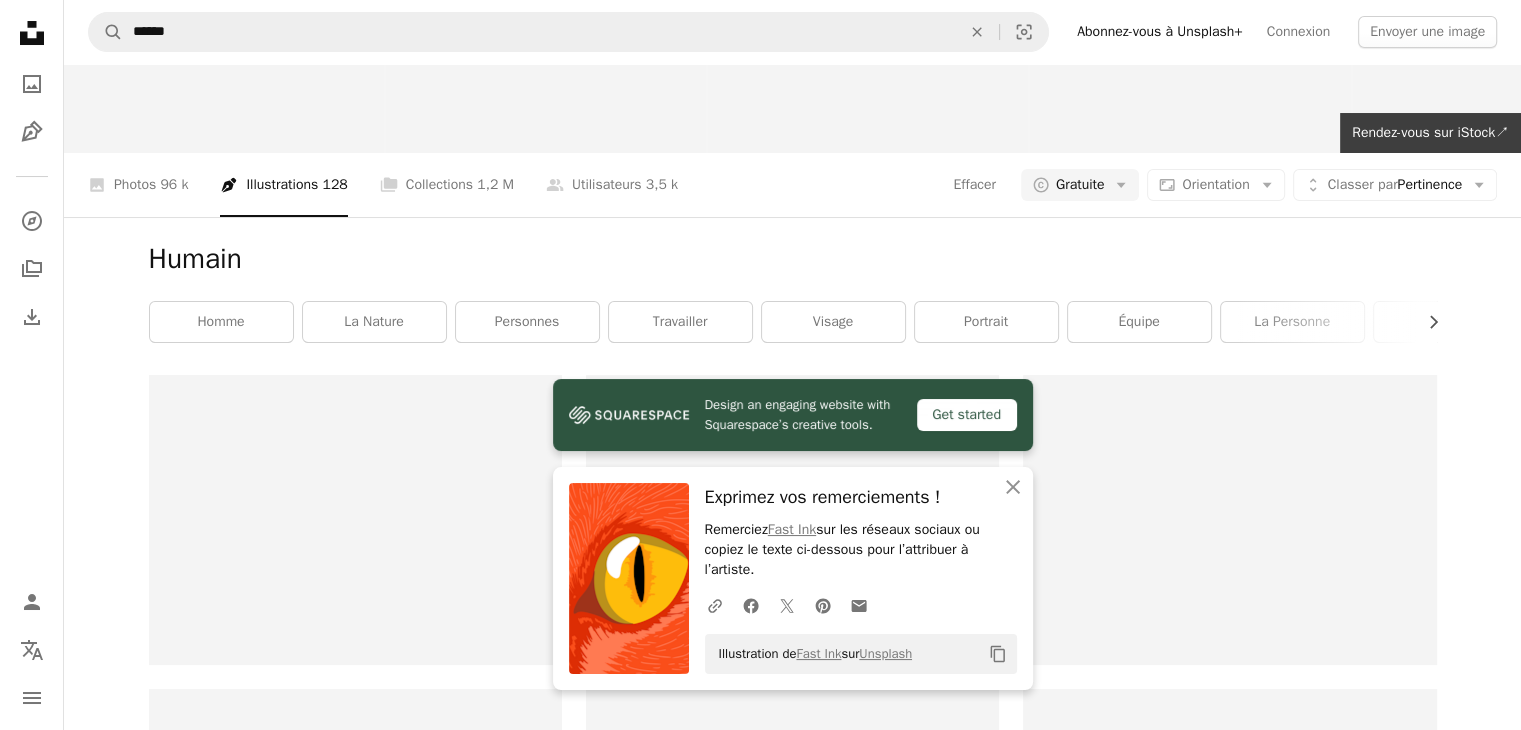 scroll, scrollTop: 0, scrollLeft: 0, axis: both 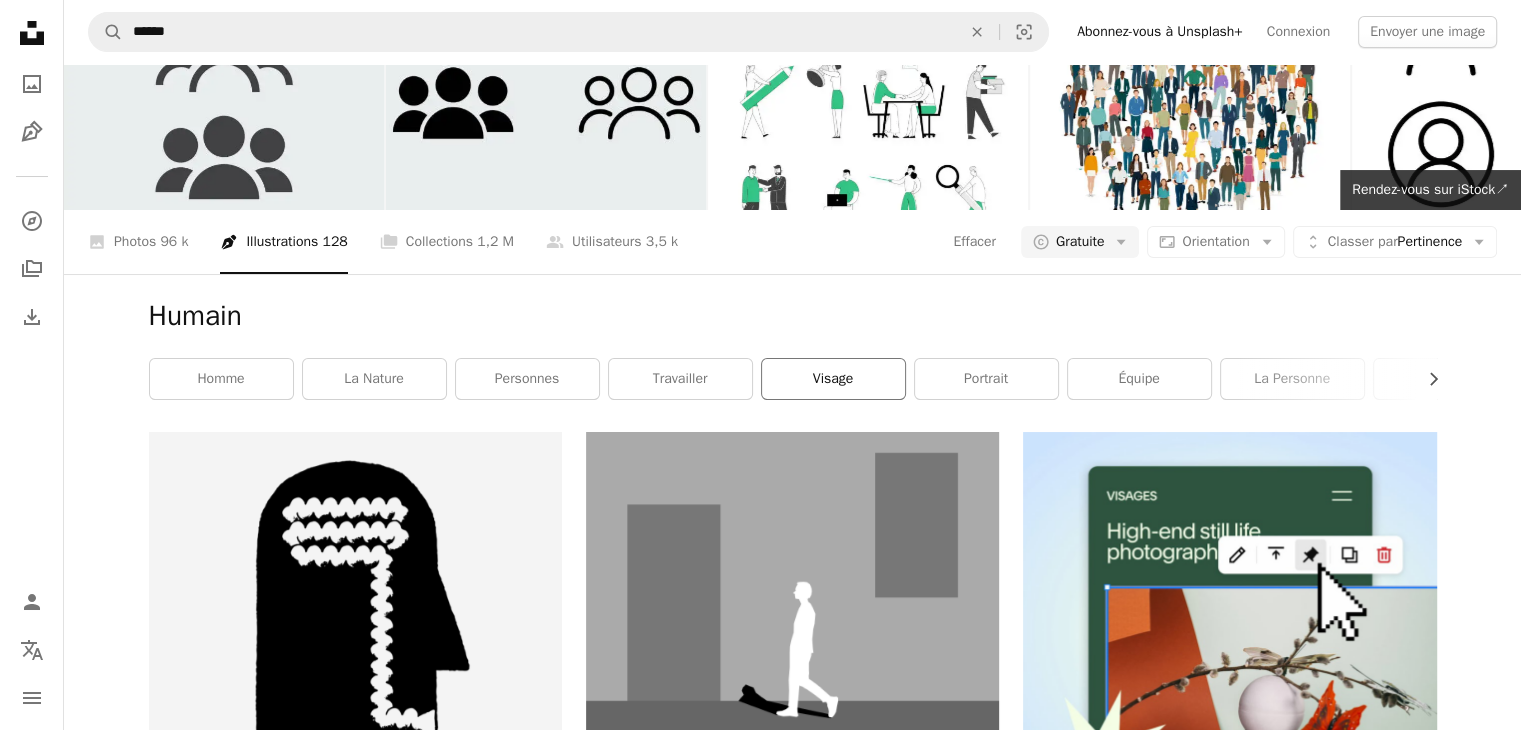 click on "Visage" at bounding box center [833, 379] 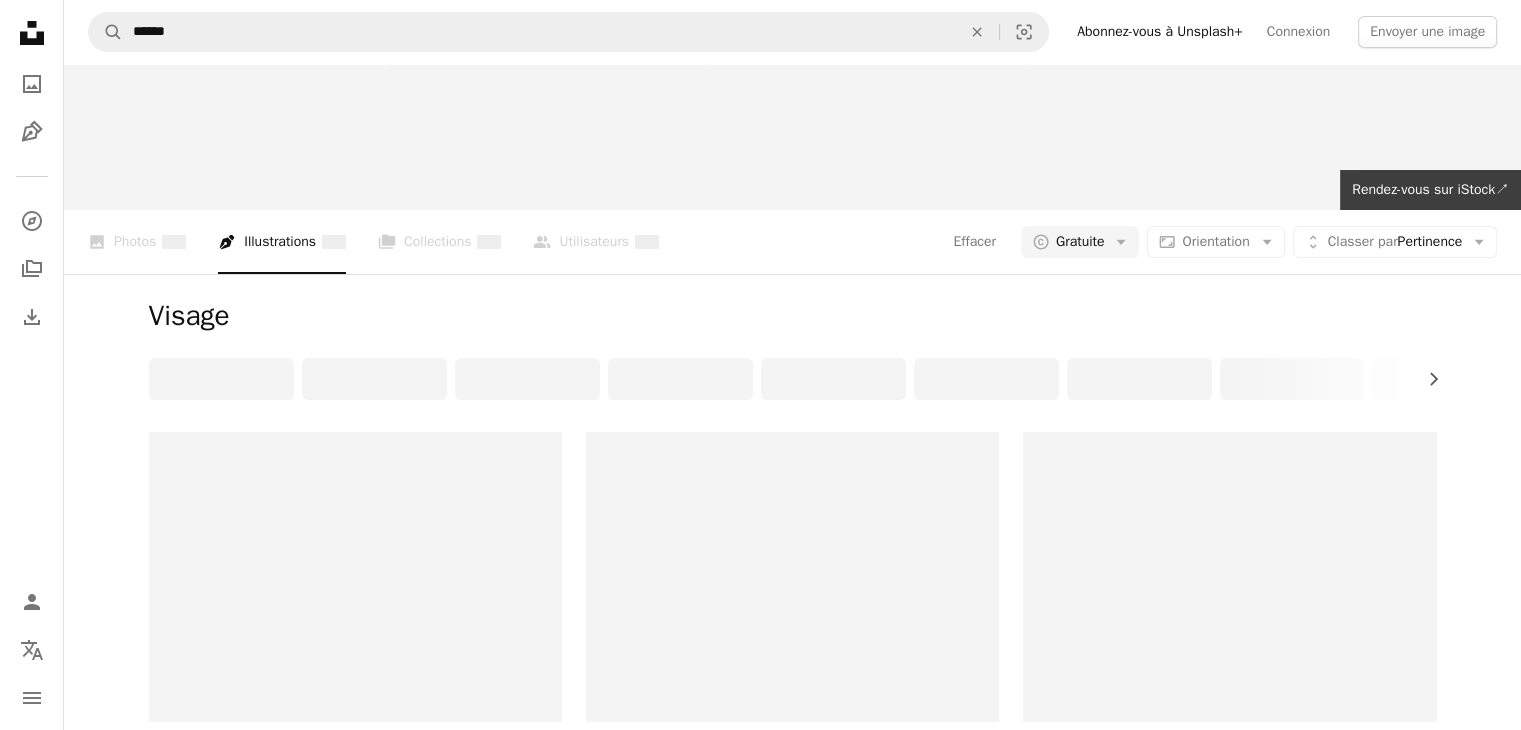 scroll, scrollTop: 0, scrollLeft: 0, axis: both 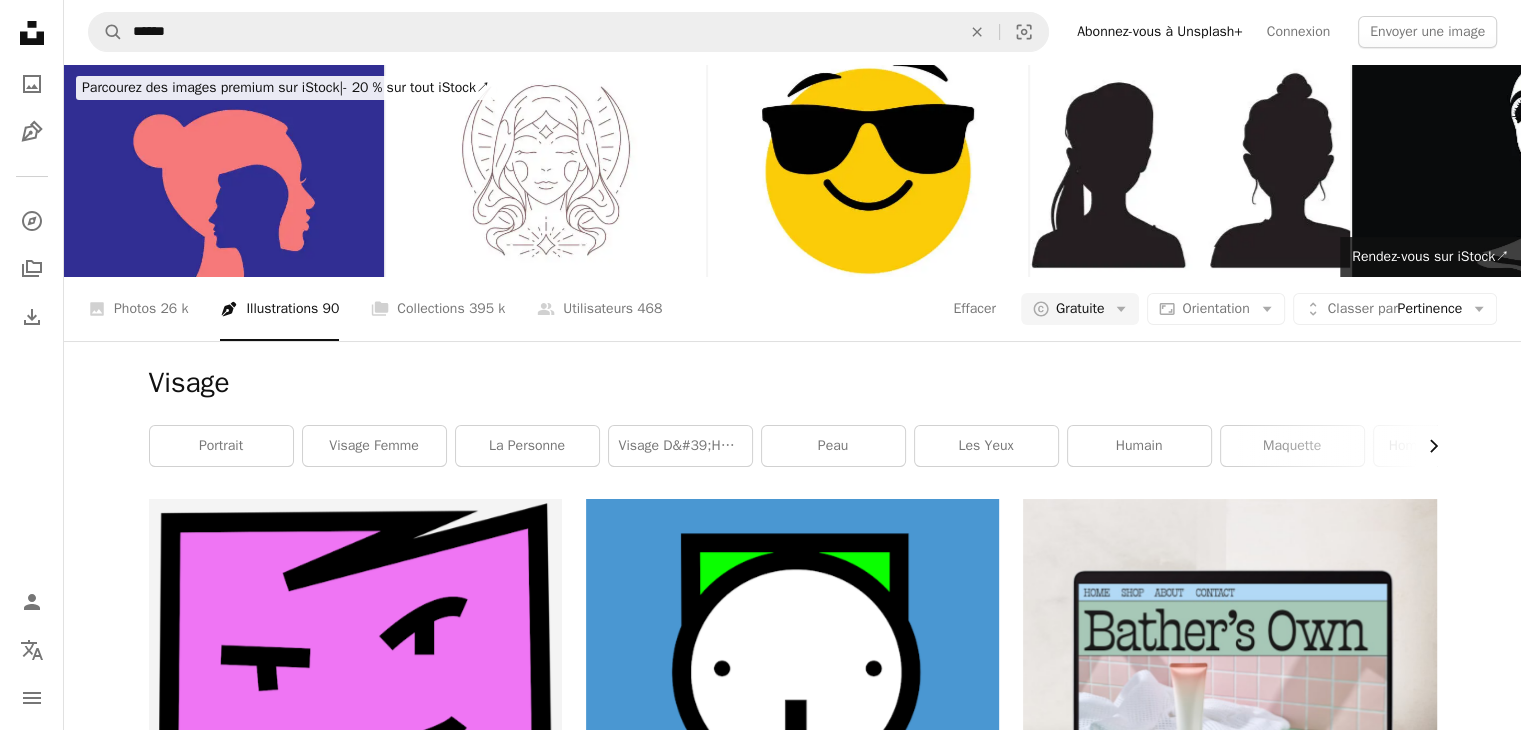 click on "Chevron right" 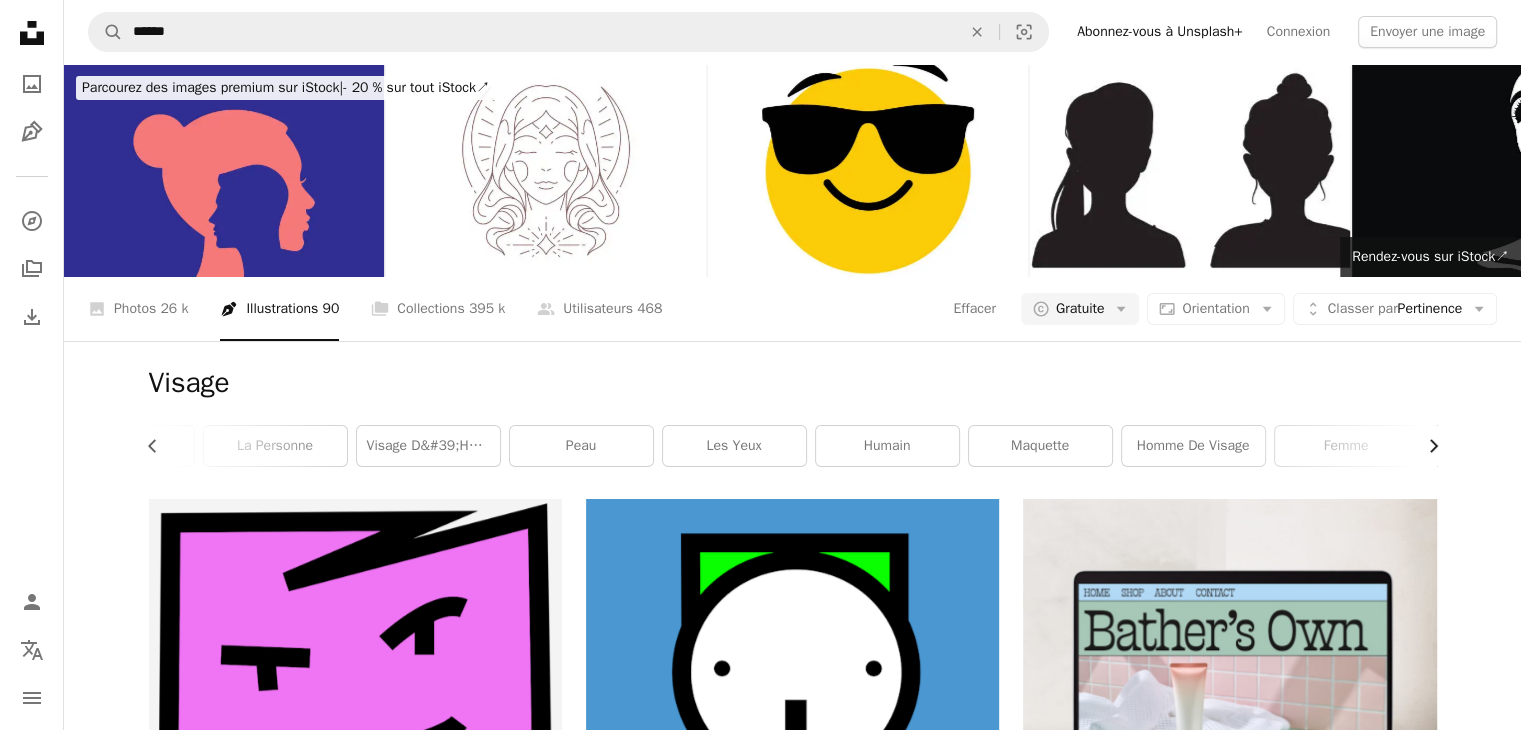 scroll, scrollTop: 0, scrollLeft: 300, axis: horizontal 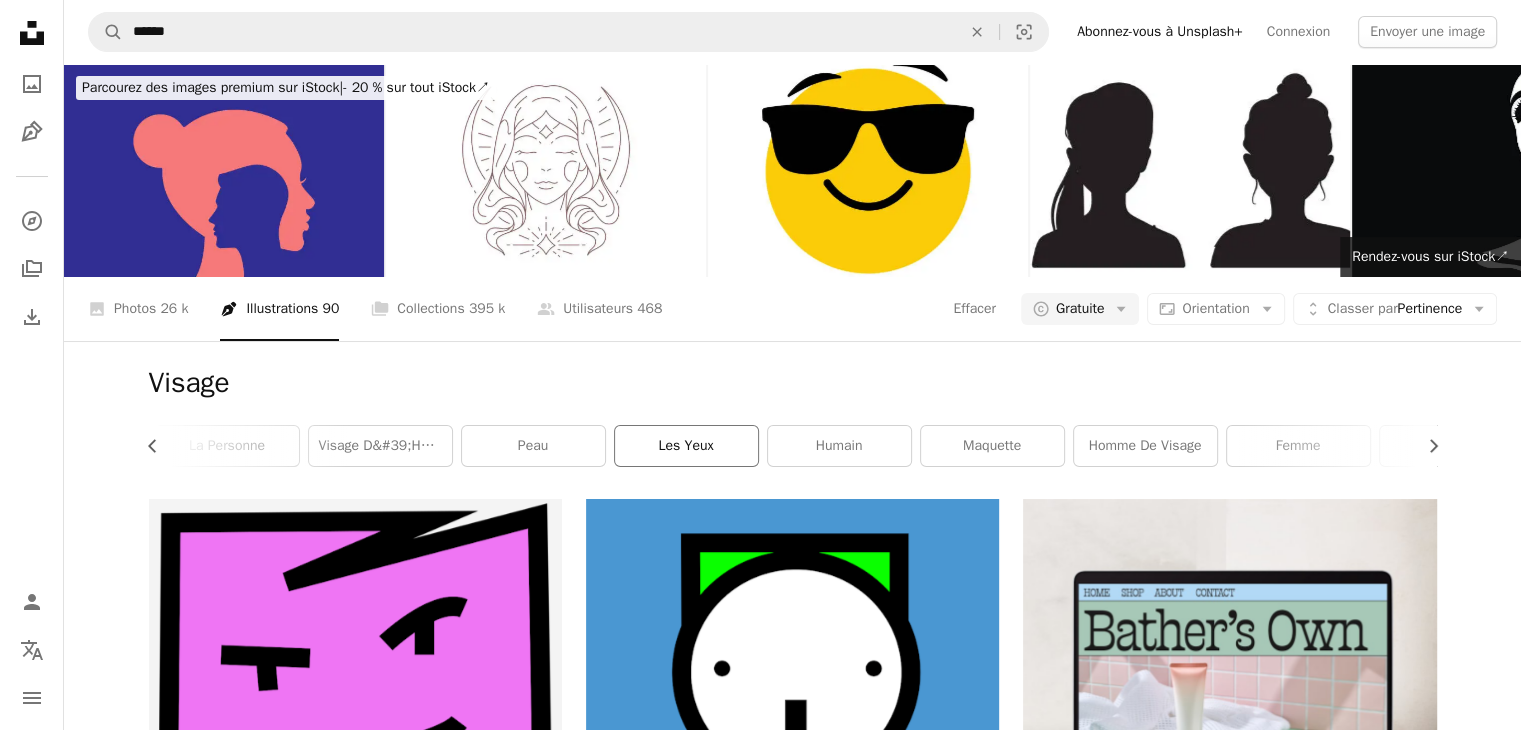 click on "les yeux" at bounding box center (686, 446) 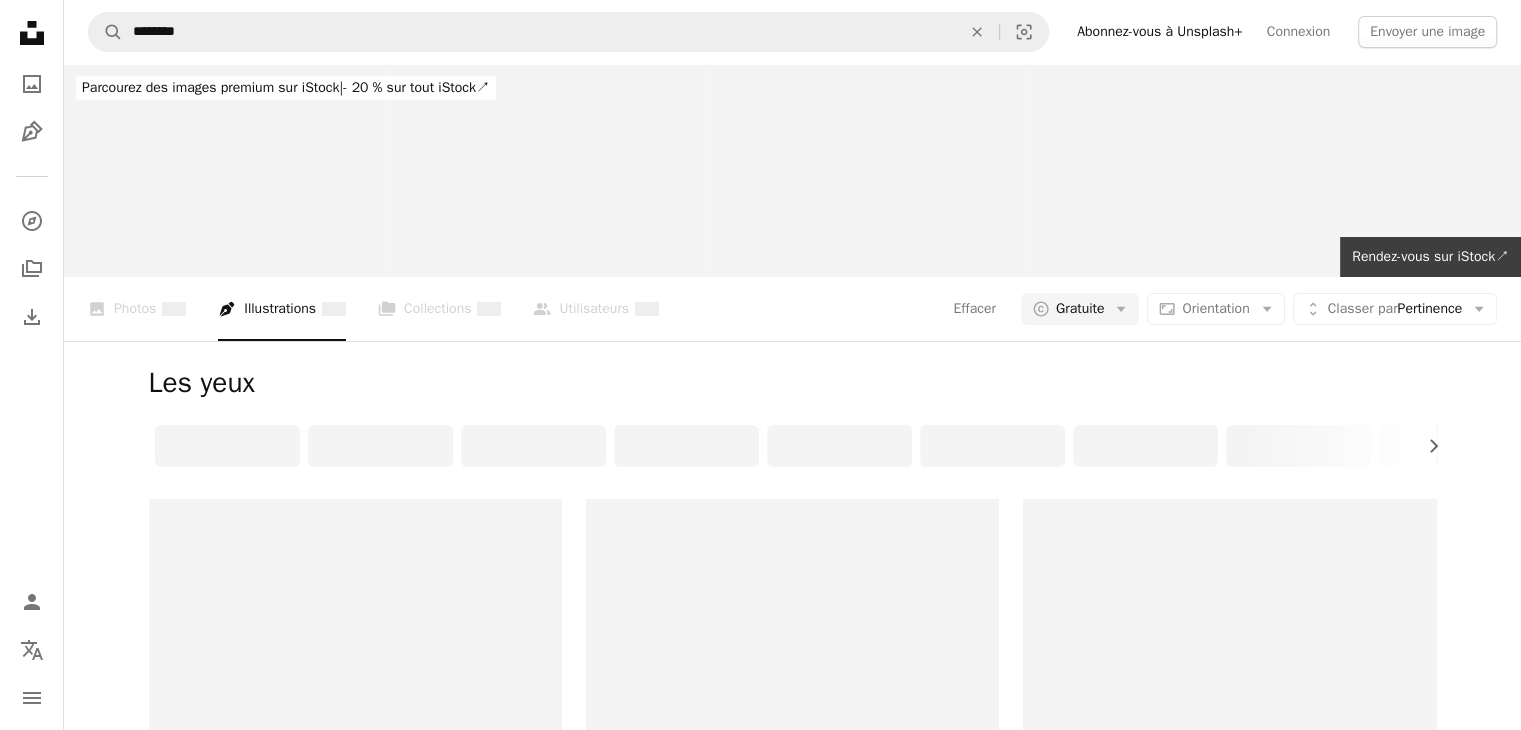scroll, scrollTop: 0, scrollLeft: 0, axis: both 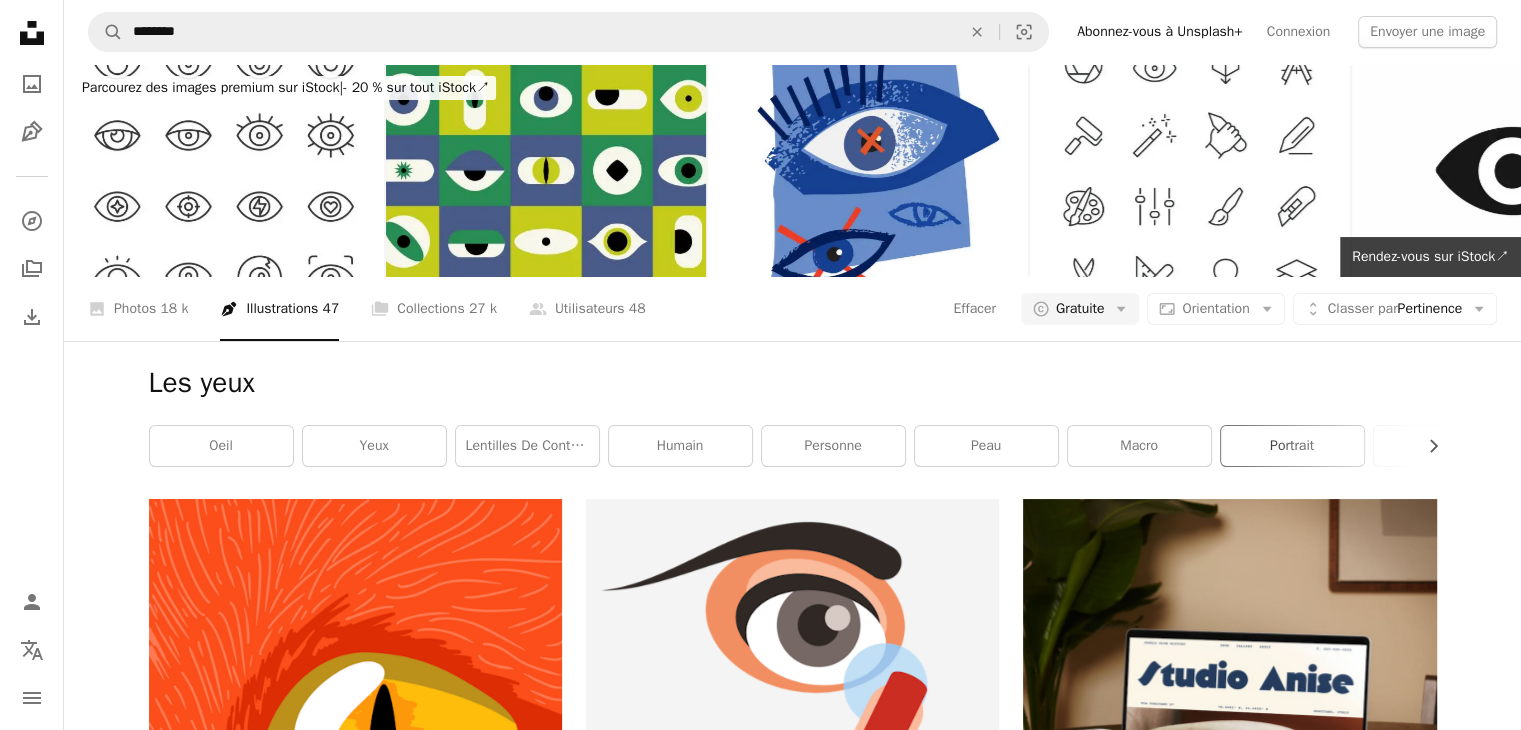 click on "portrait" at bounding box center [1292, 446] 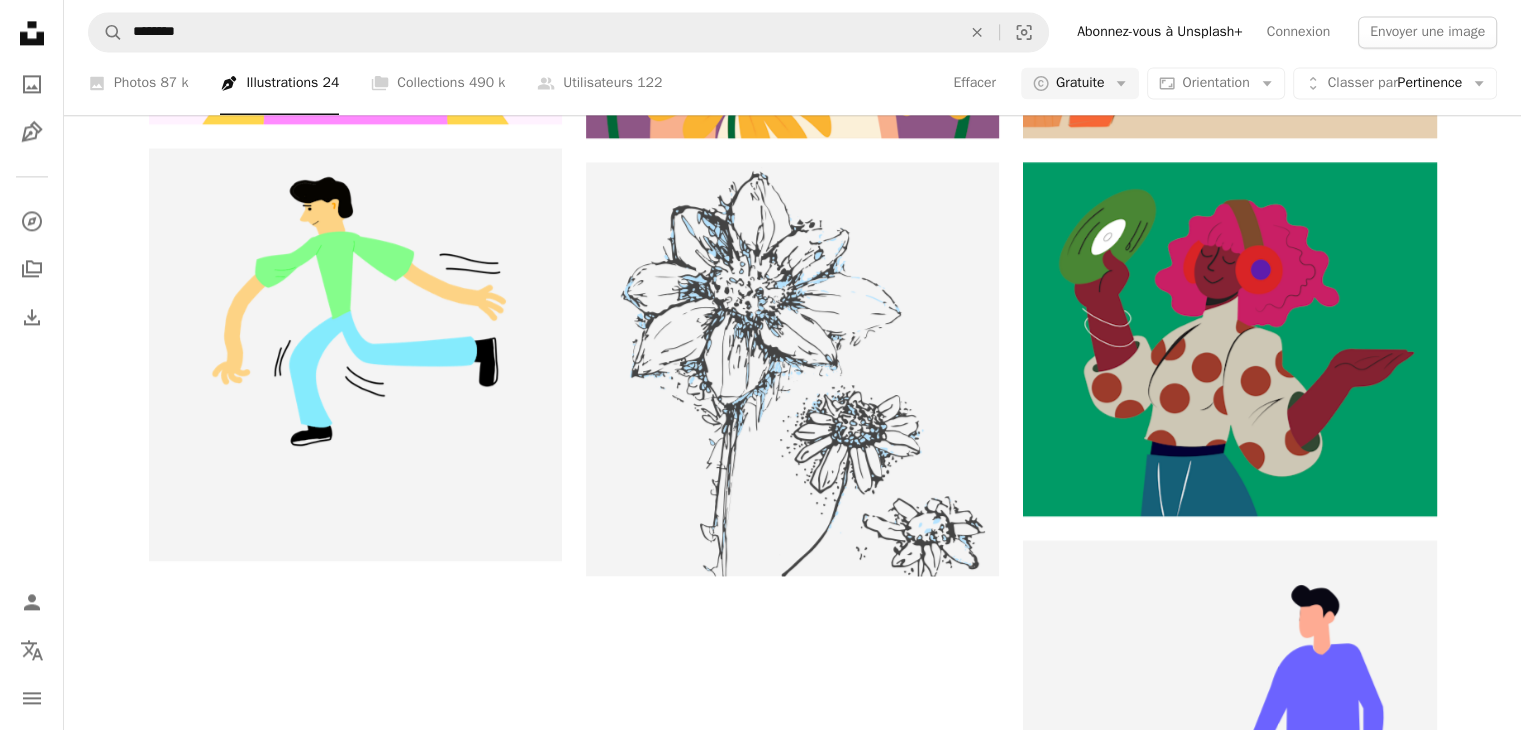 scroll, scrollTop: 2837, scrollLeft: 0, axis: vertical 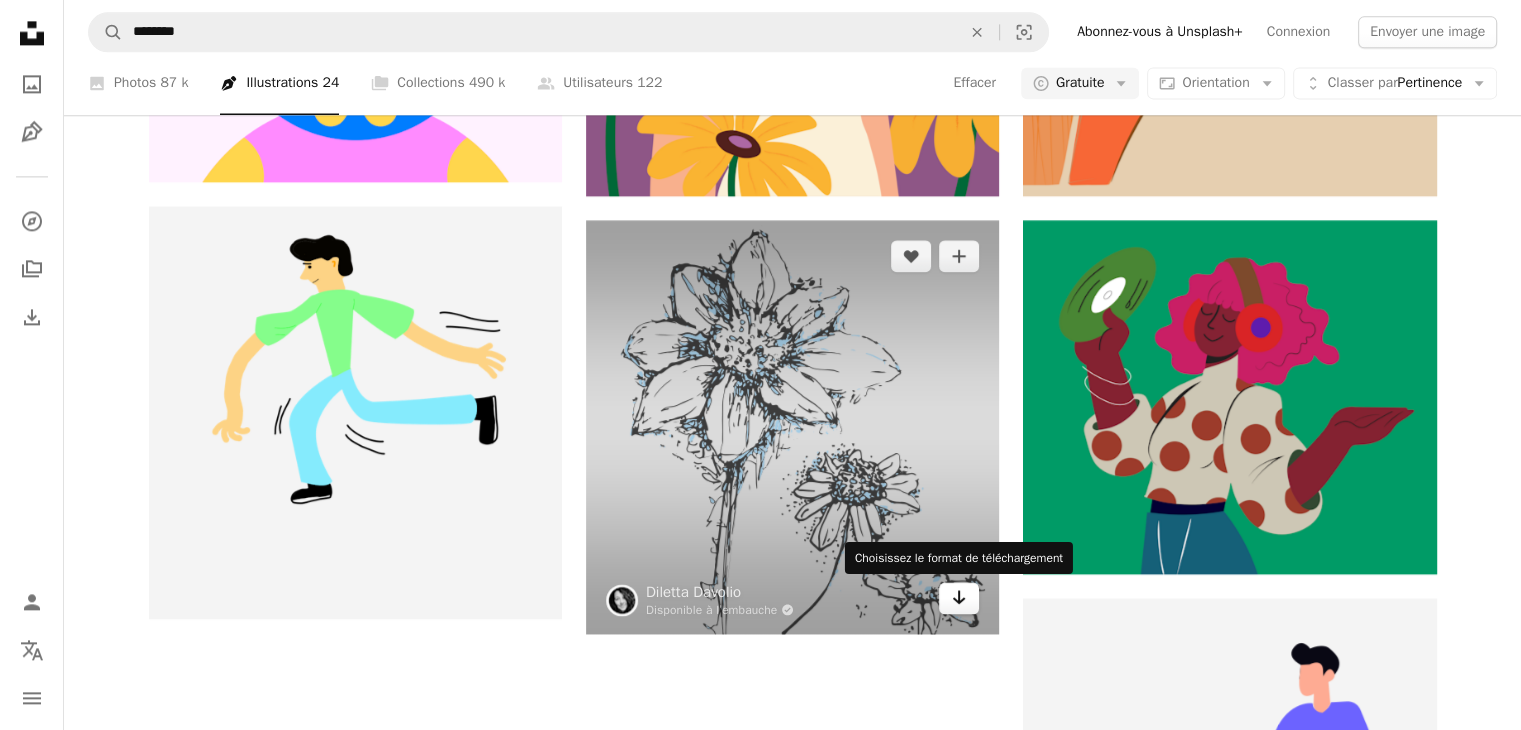 click on "Arrow pointing down" 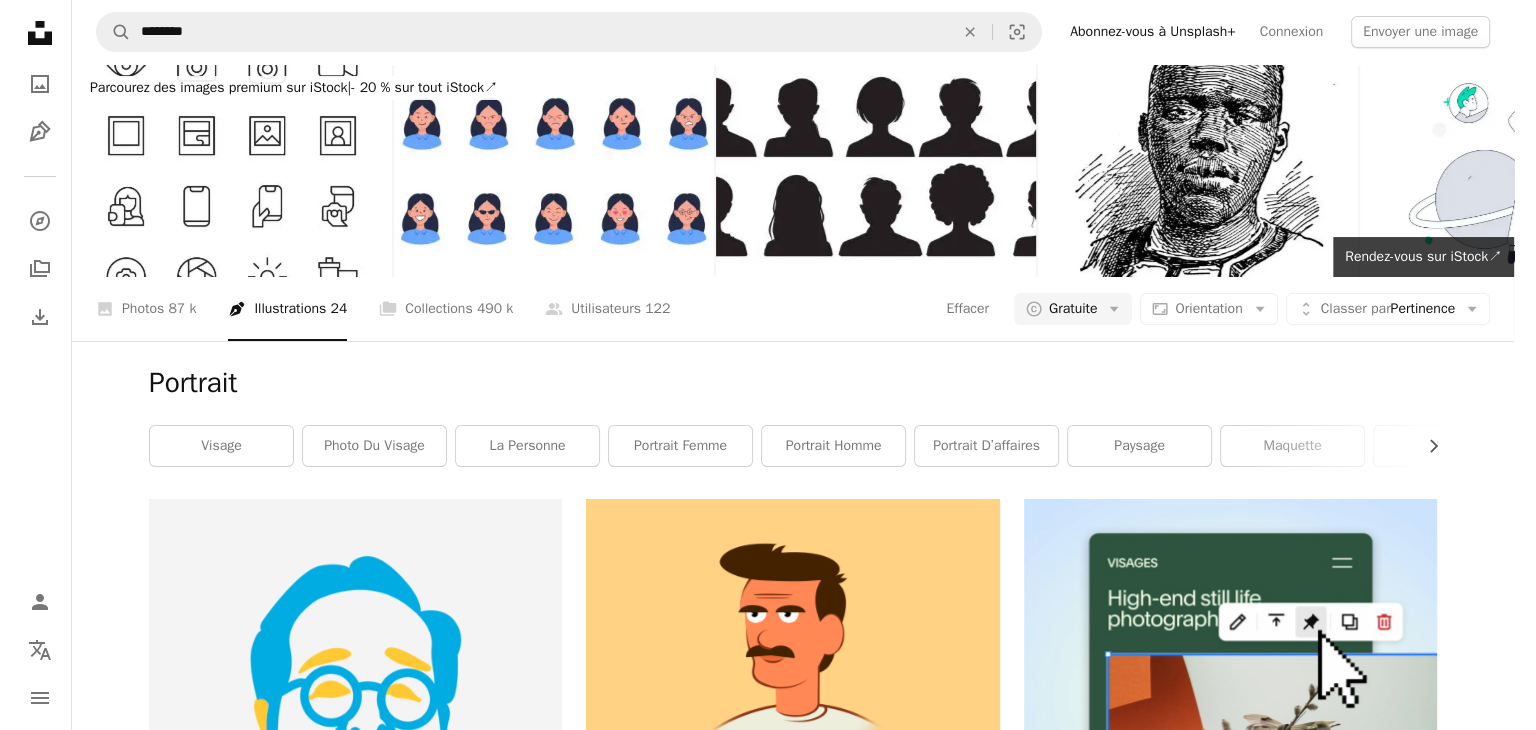 scroll, scrollTop: 0, scrollLeft: 0, axis: both 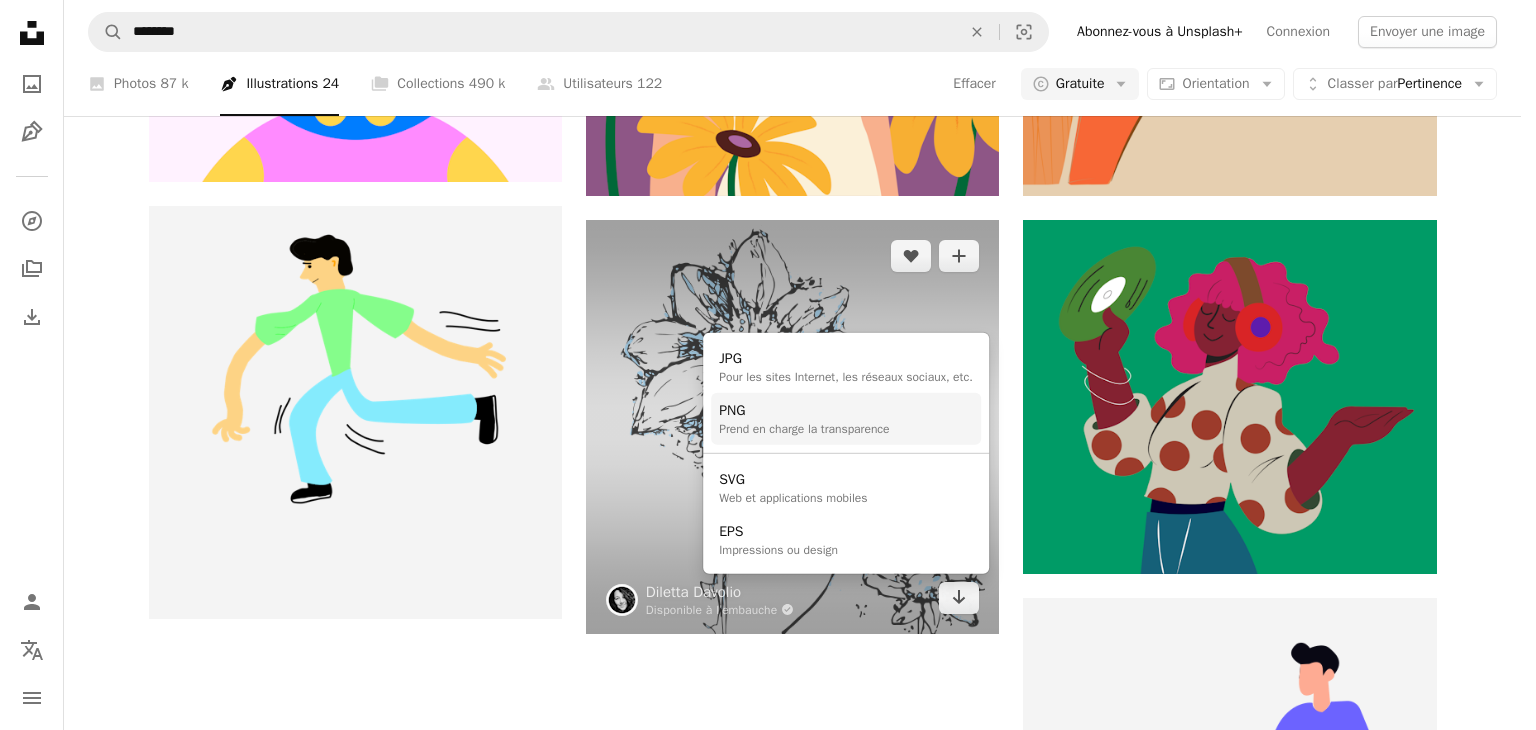 click on "PNG" at bounding box center [804, 411] 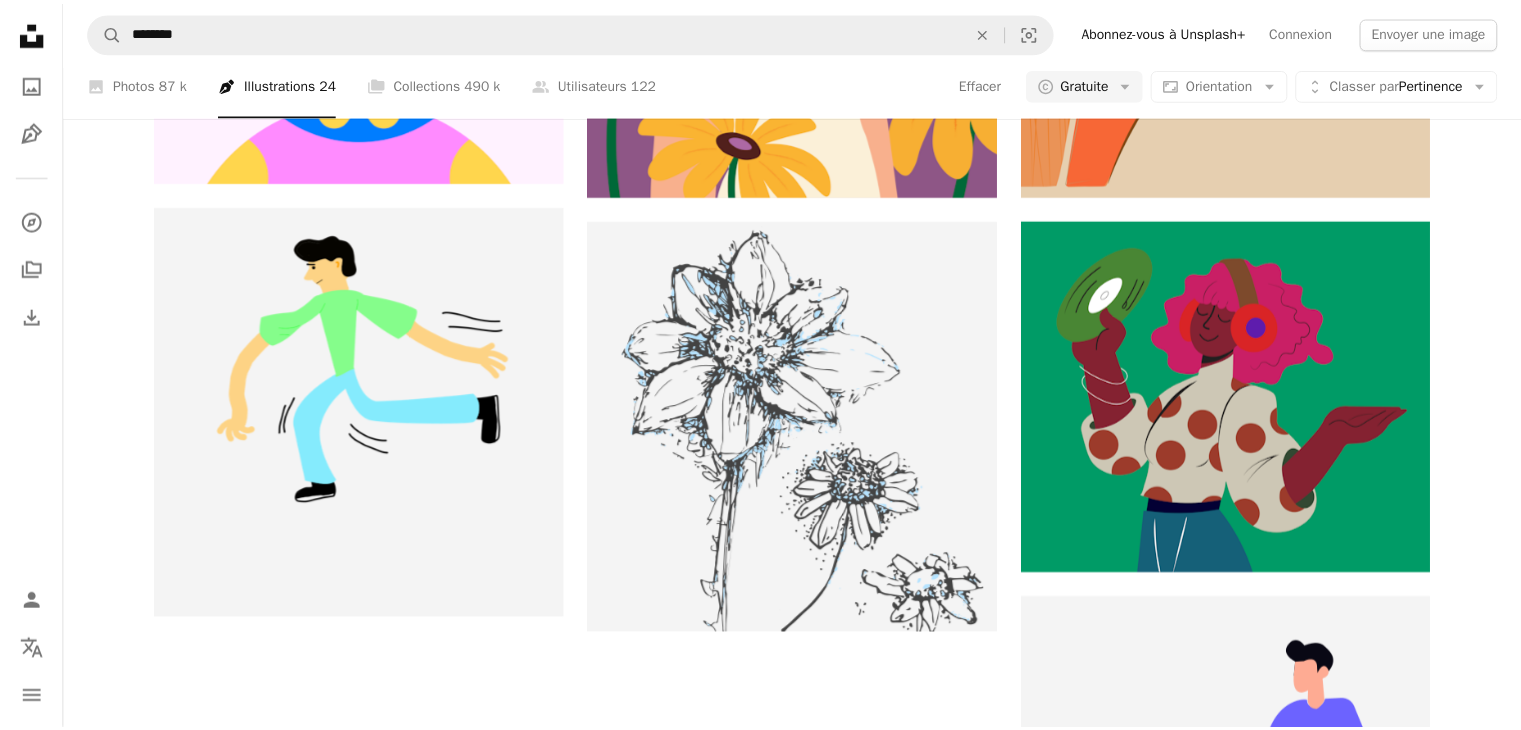 scroll, scrollTop: 2796, scrollLeft: 0, axis: vertical 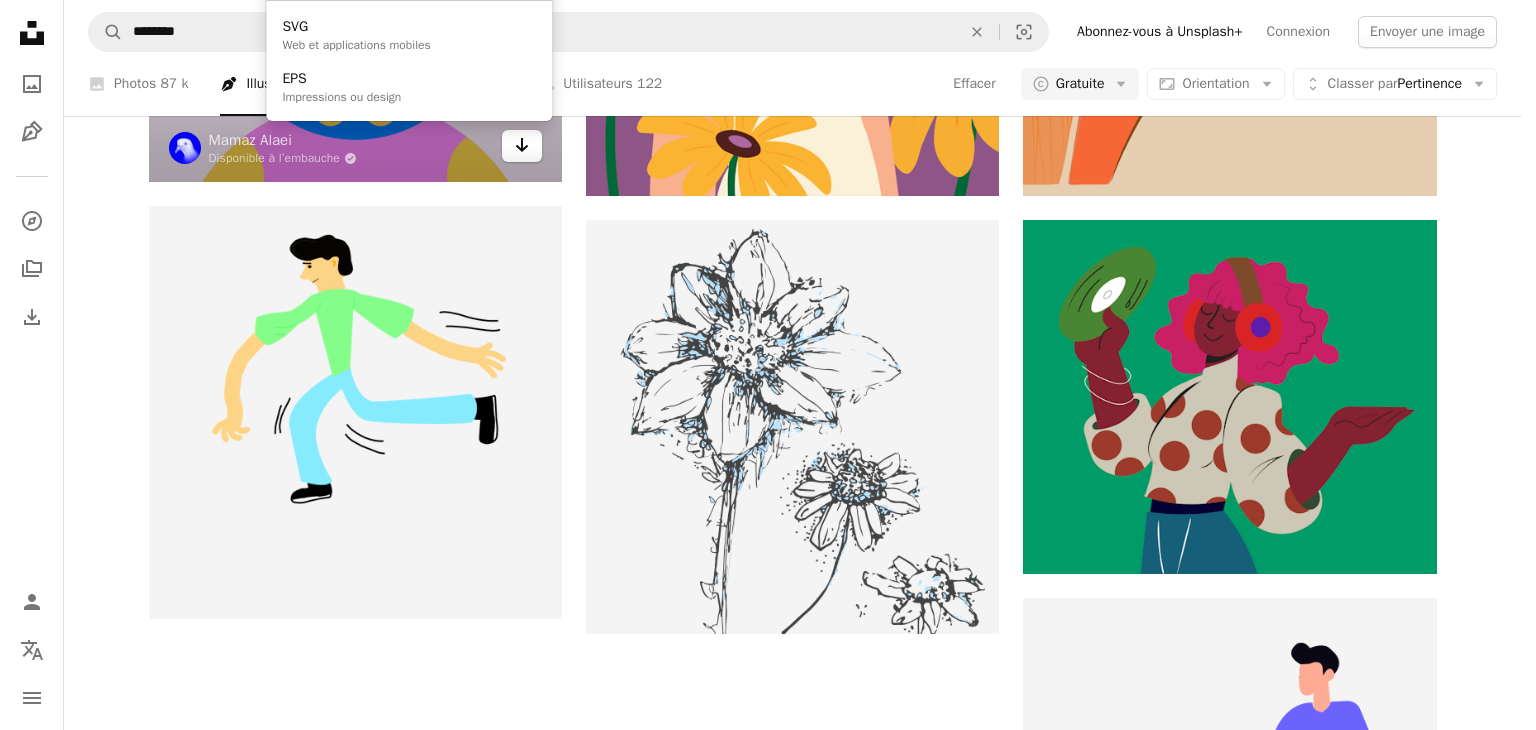 click 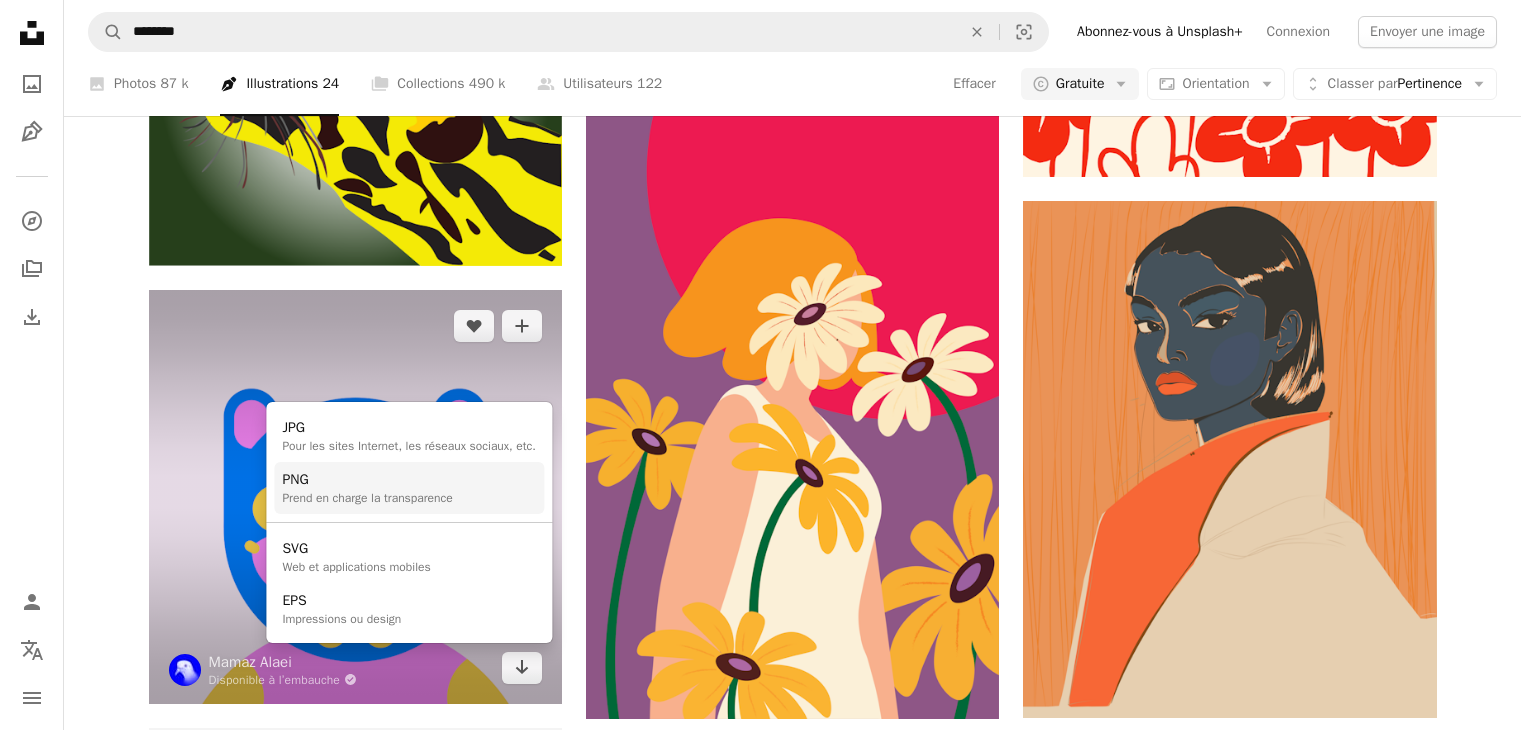 click on "PNG Prend en charge la transparence" at bounding box center [409, 488] 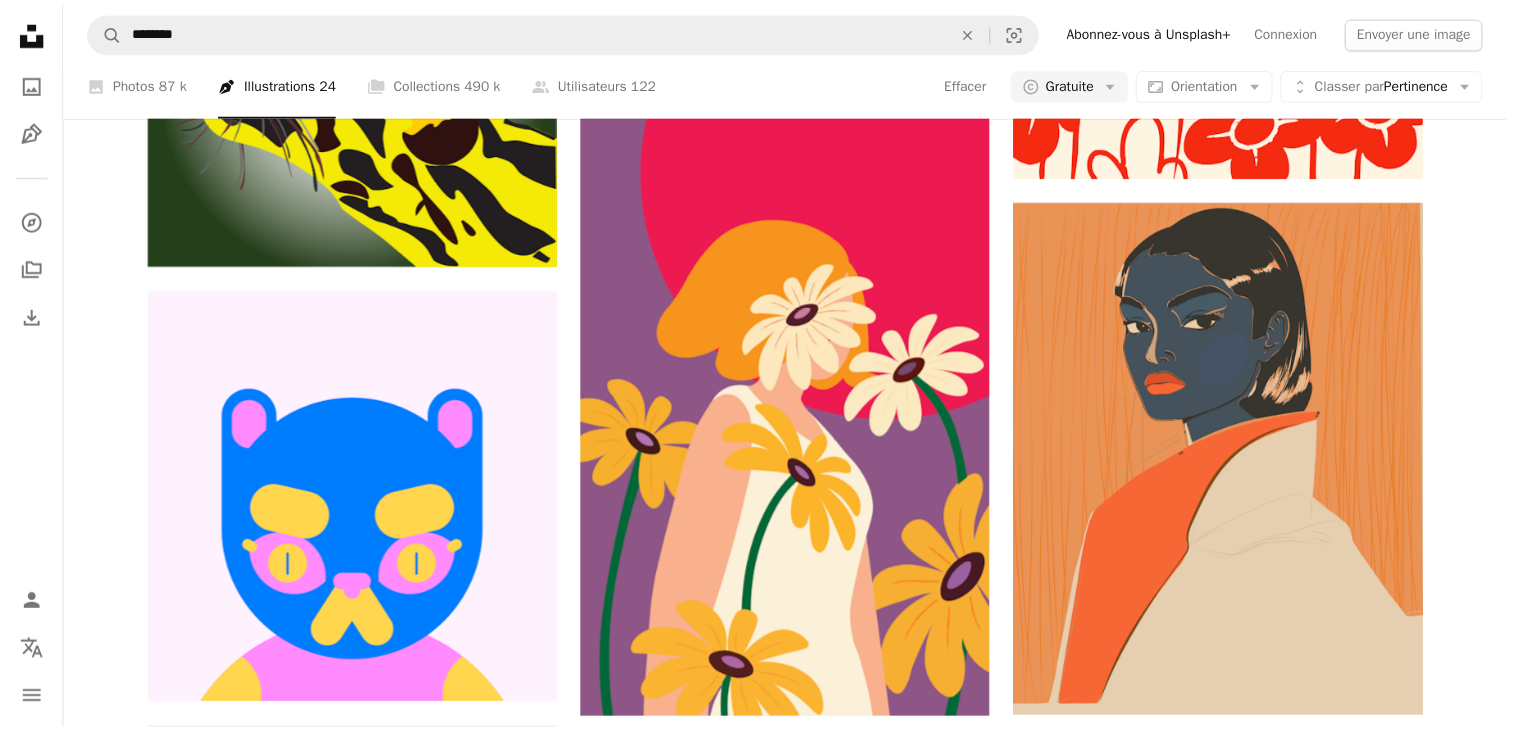 scroll, scrollTop: 2274, scrollLeft: 0, axis: vertical 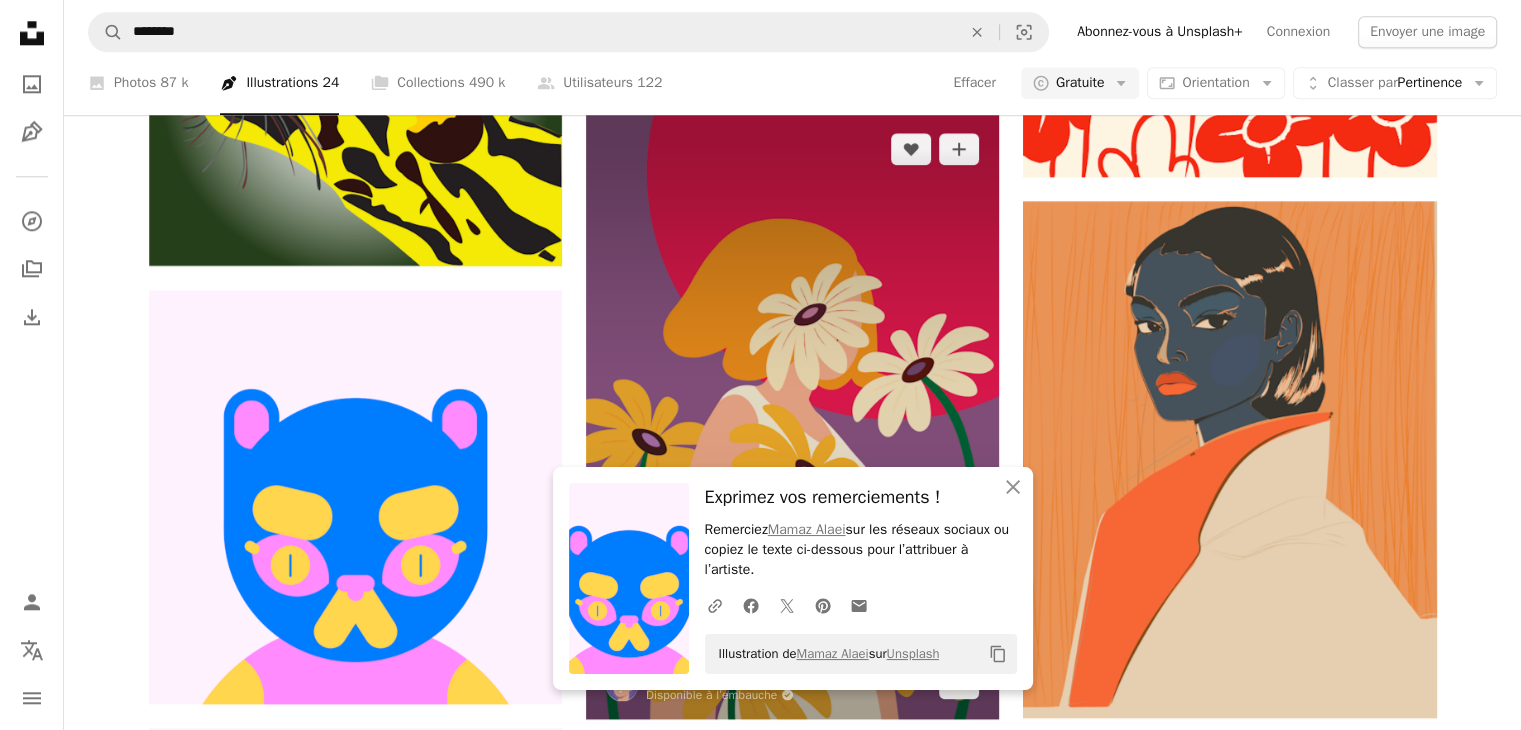 click at bounding box center (792, 416) 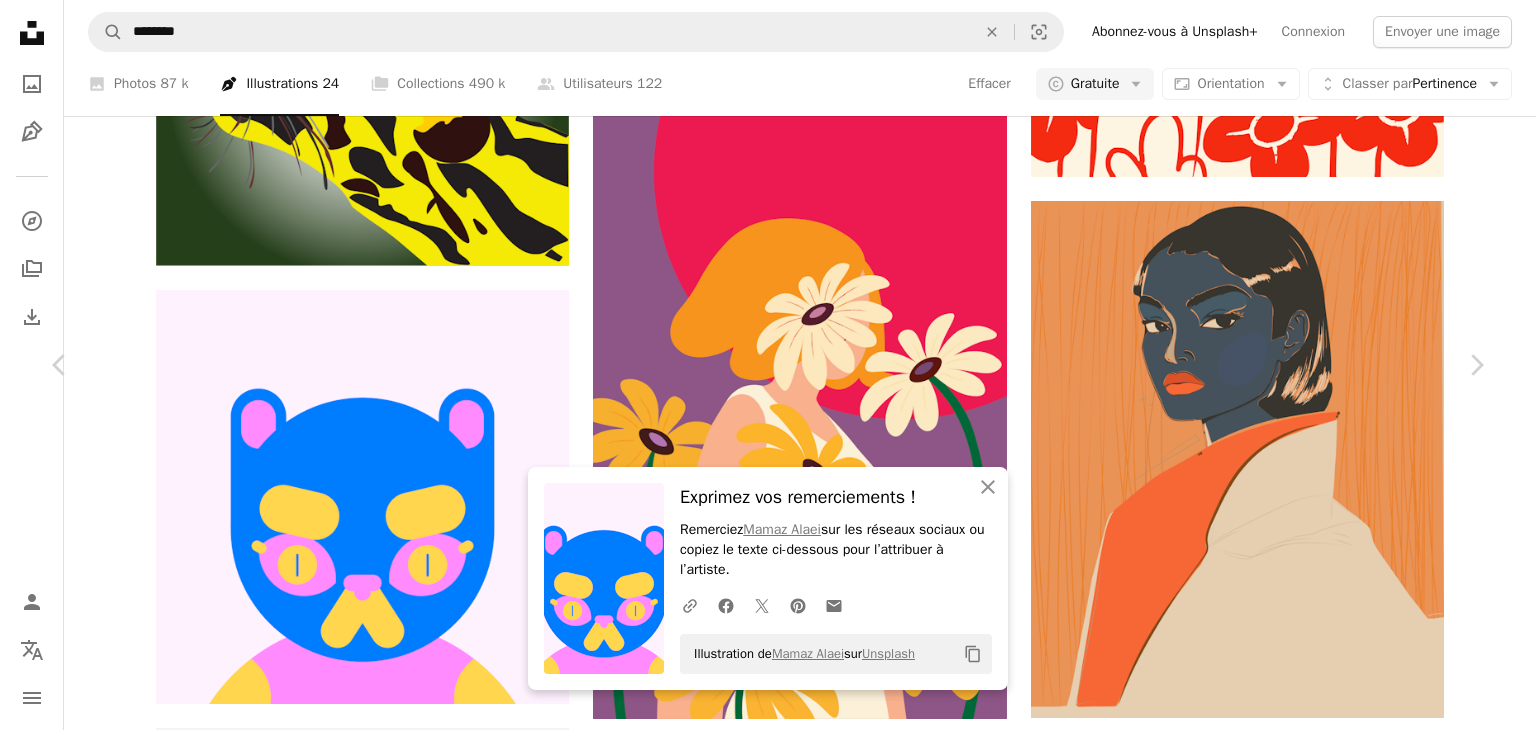 scroll, scrollTop: 3356, scrollLeft: 0, axis: vertical 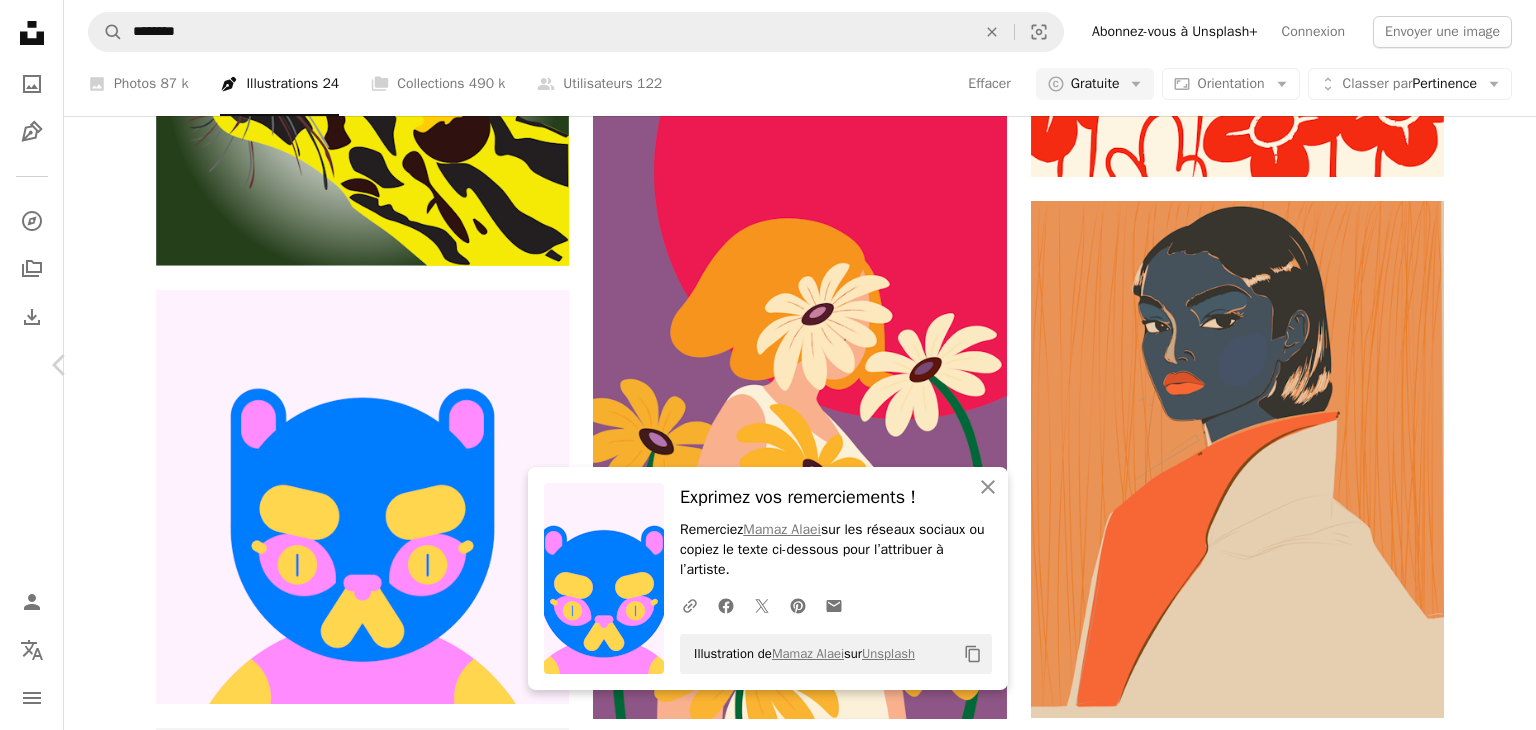 click on "Chevron right" at bounding box center (1476, 365) 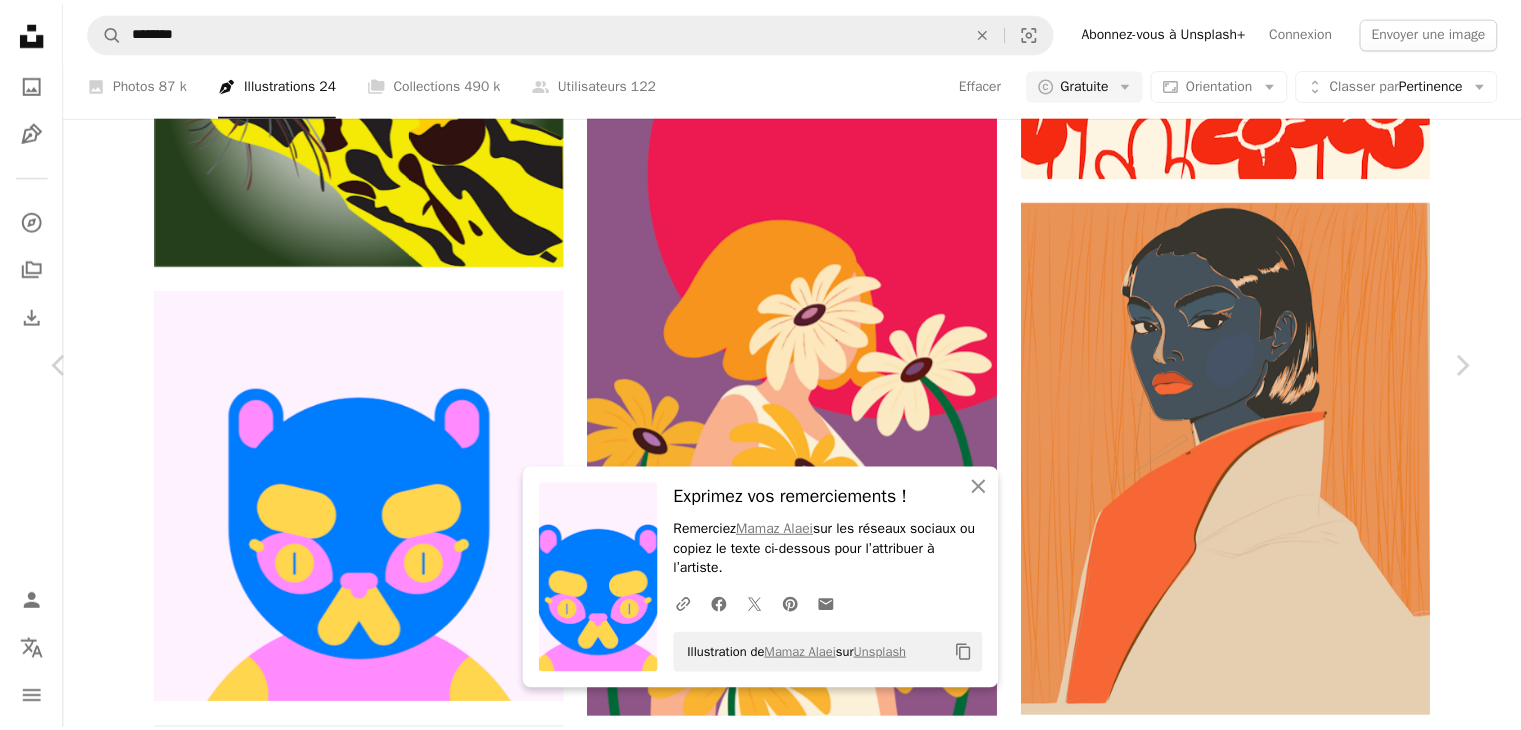 scroll, scrollTop: 0, scrollLeft: 0, axis: both 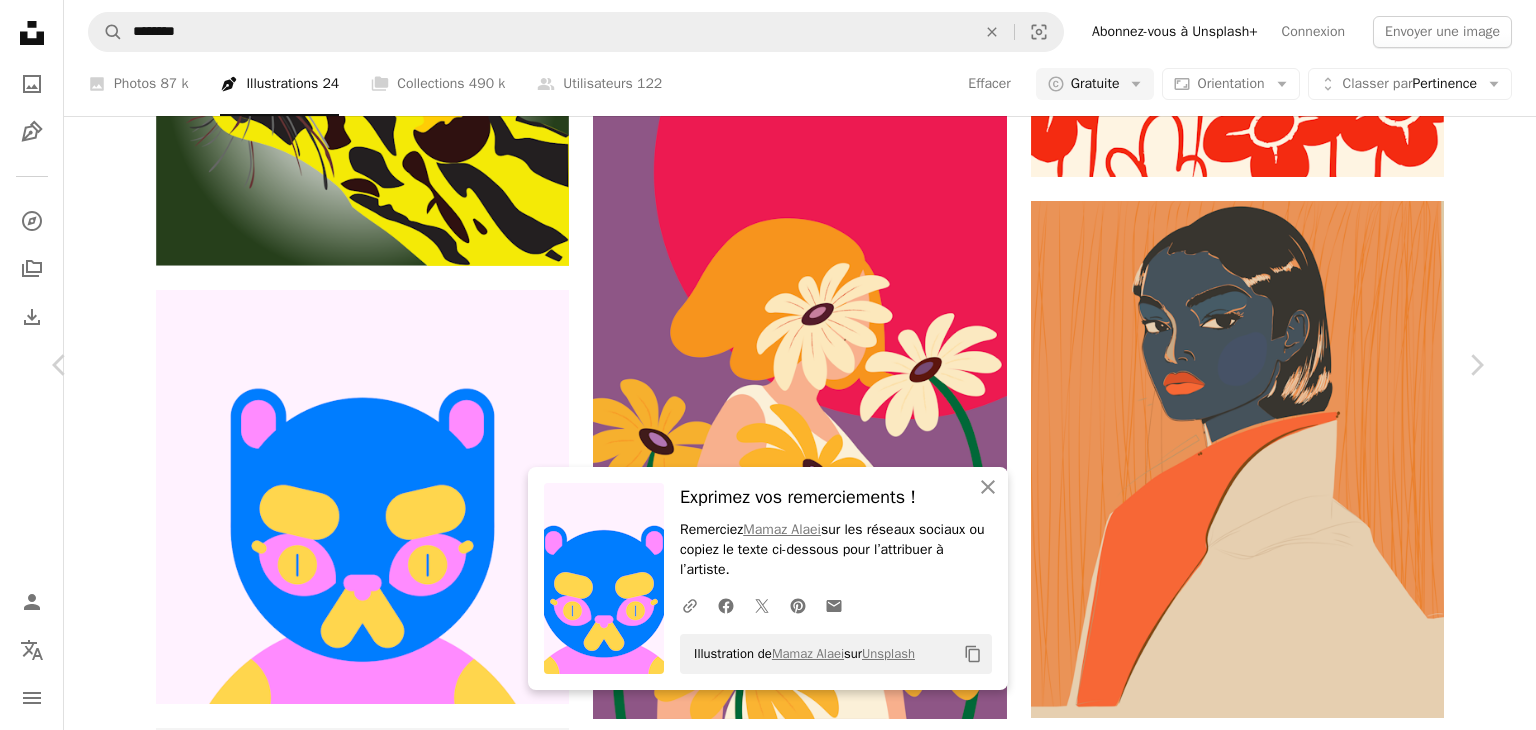 click on "An X shape Chevron left Chevron right An X shape Fermer Exprimez vos remerciements ! Remerciez  [FIRST] [LAST]  sur les réseaux sociaux ou copiez le texte ci-dessous pour l’attribuer à l’artiste. A URL sharing icon (chains) Facebook icon X (formerly Twitter) icon Pinterest icon An envelope Illustration de  [FIRST] [LAST]  sur  Unsplash
Copy content Prayag Aghara Disponible à l’embauche A checkmark inside of a circle A heart A plus sign Modifier l’image   Plus sign for Unsplash+ Télécharger gratuitement Chevron down Zoom in Vues 14 529 Téléchargements 62 Présentée dans Illustrations A forward-right arrow Partager Info icon Infos More Actions Calendar outlined Publiée  il y a 1 mois Safety Utilisation gratuite sous la  Licence Unsplash portrait gens coloré avatar minimaliste Art numérique personnage design plat illustration plate Fonds d’écran HD Parcourez des images premium sur iStock  |  - 20 % avec le code UNSPLASH20 Images associées Plus sign for Unsplash+ A heart A plus sign" at bounding box center (768, 6569) 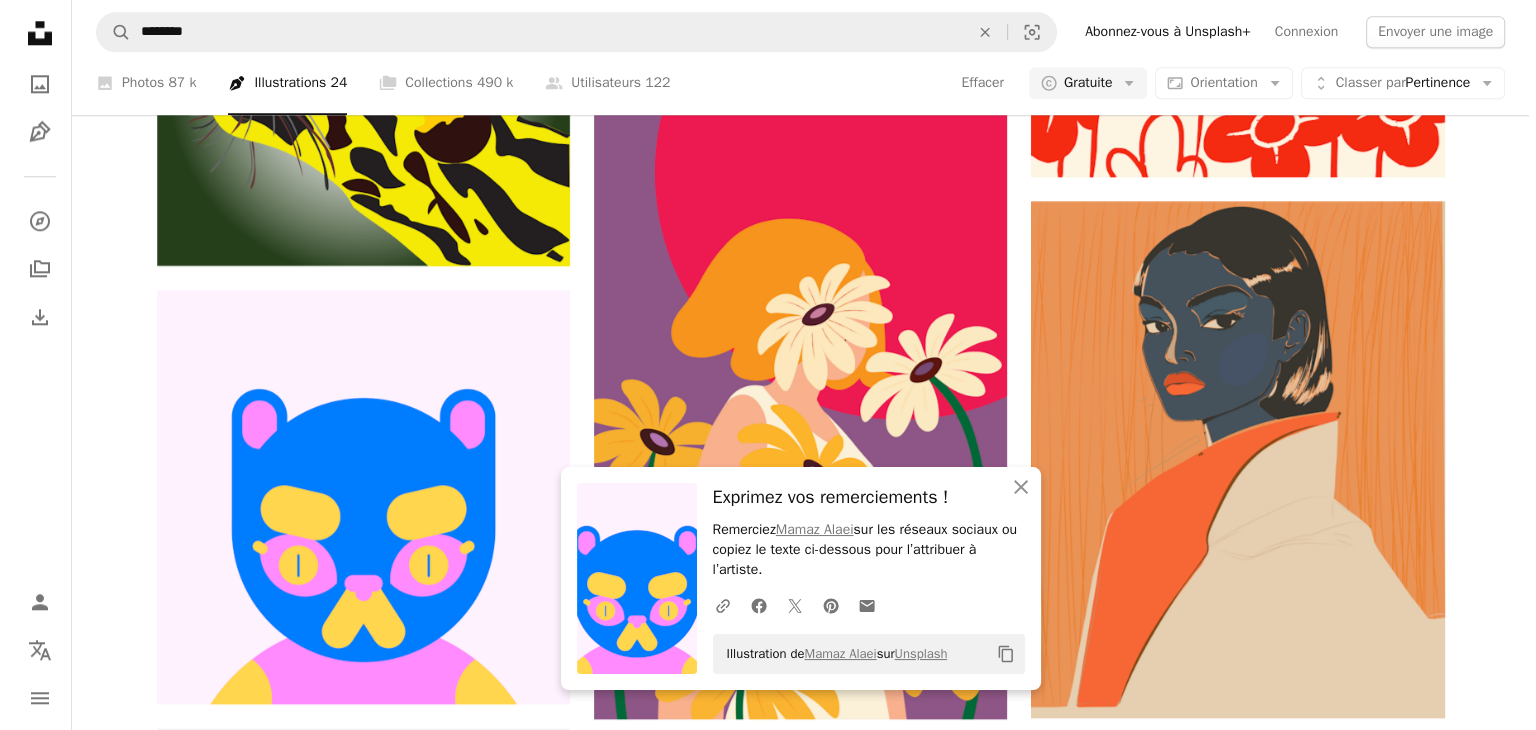 scroll, scrollTop: 2253, scrollLeft: 0, axis: vertical 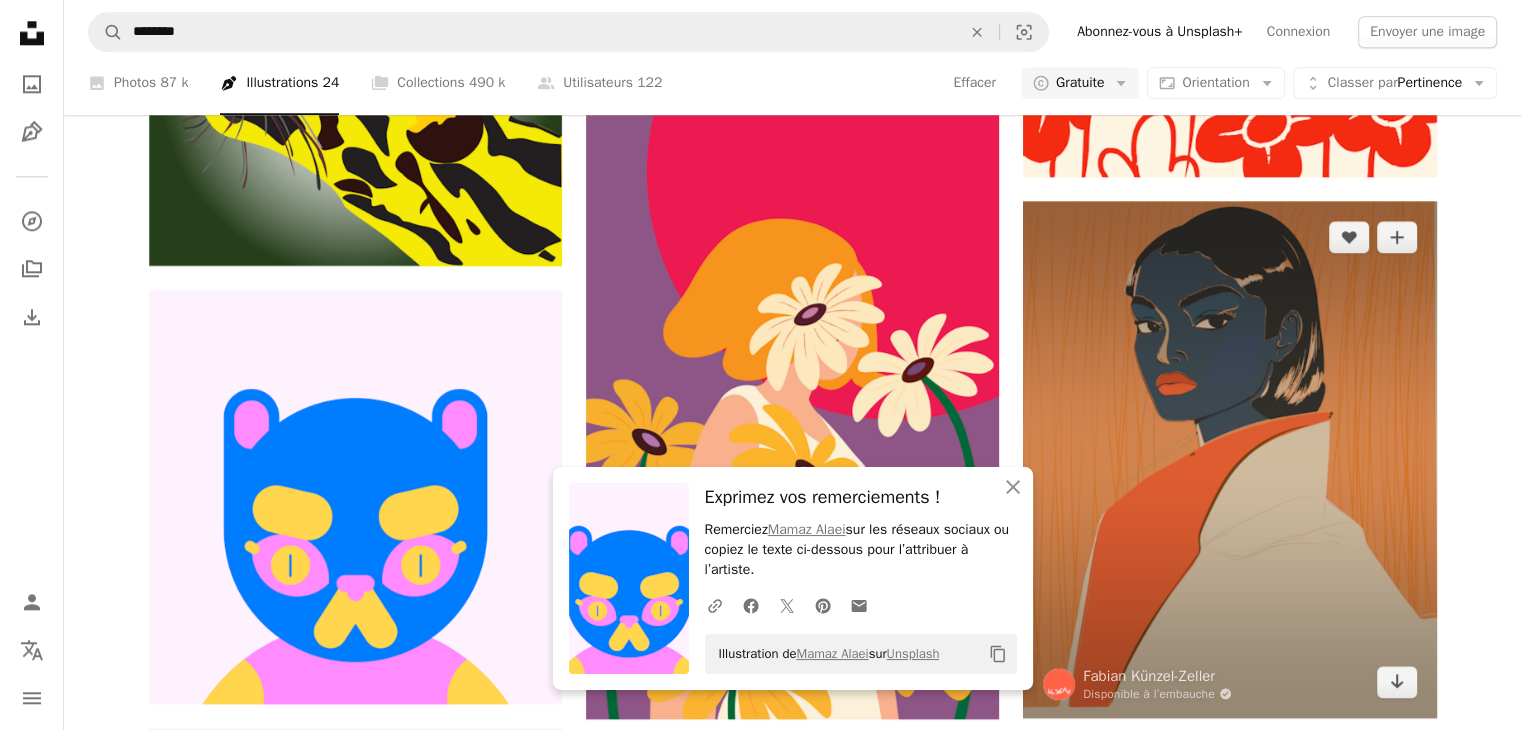 click at bounding box center (1229, 459) 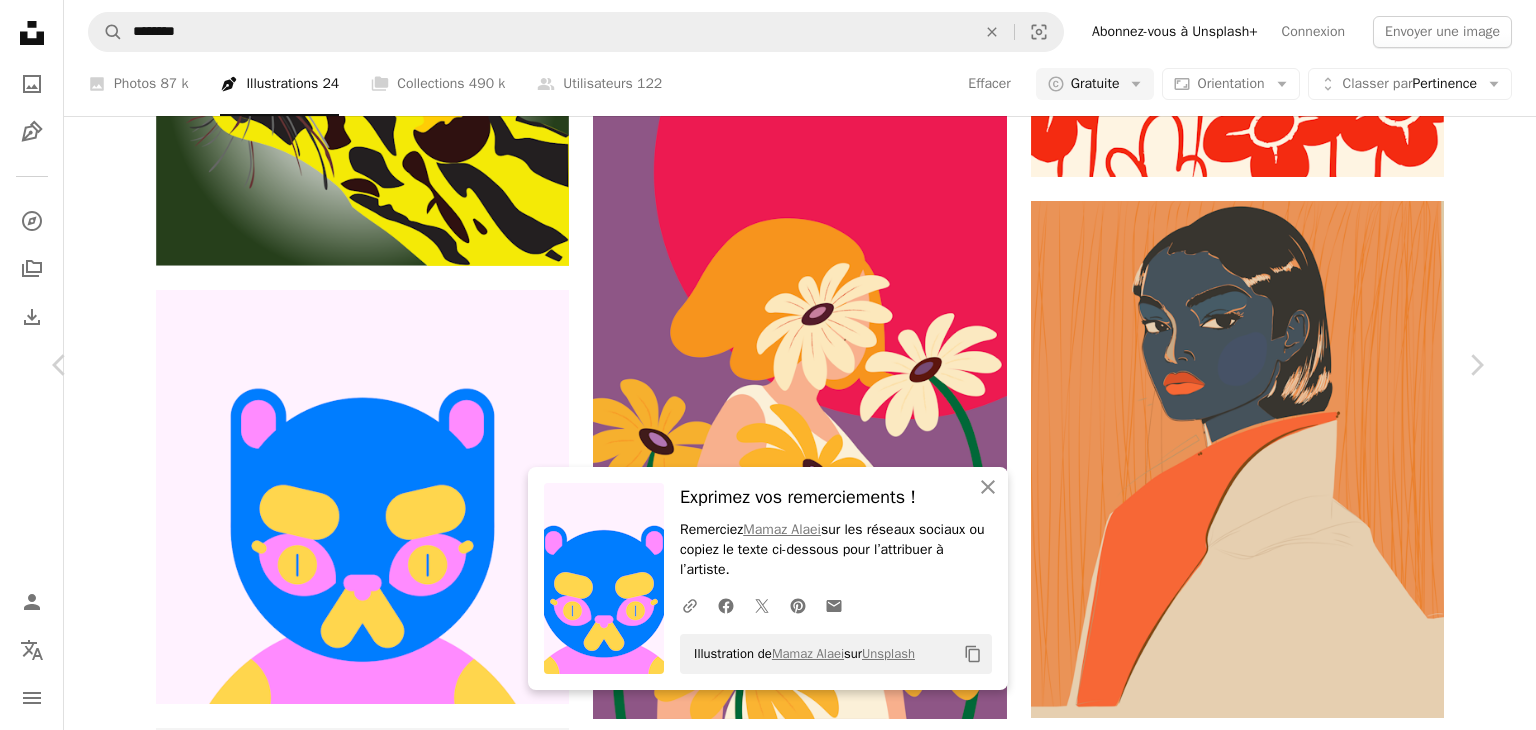 scroll, scrollTop: 1780, scrollLeft: 0, axis: vertical 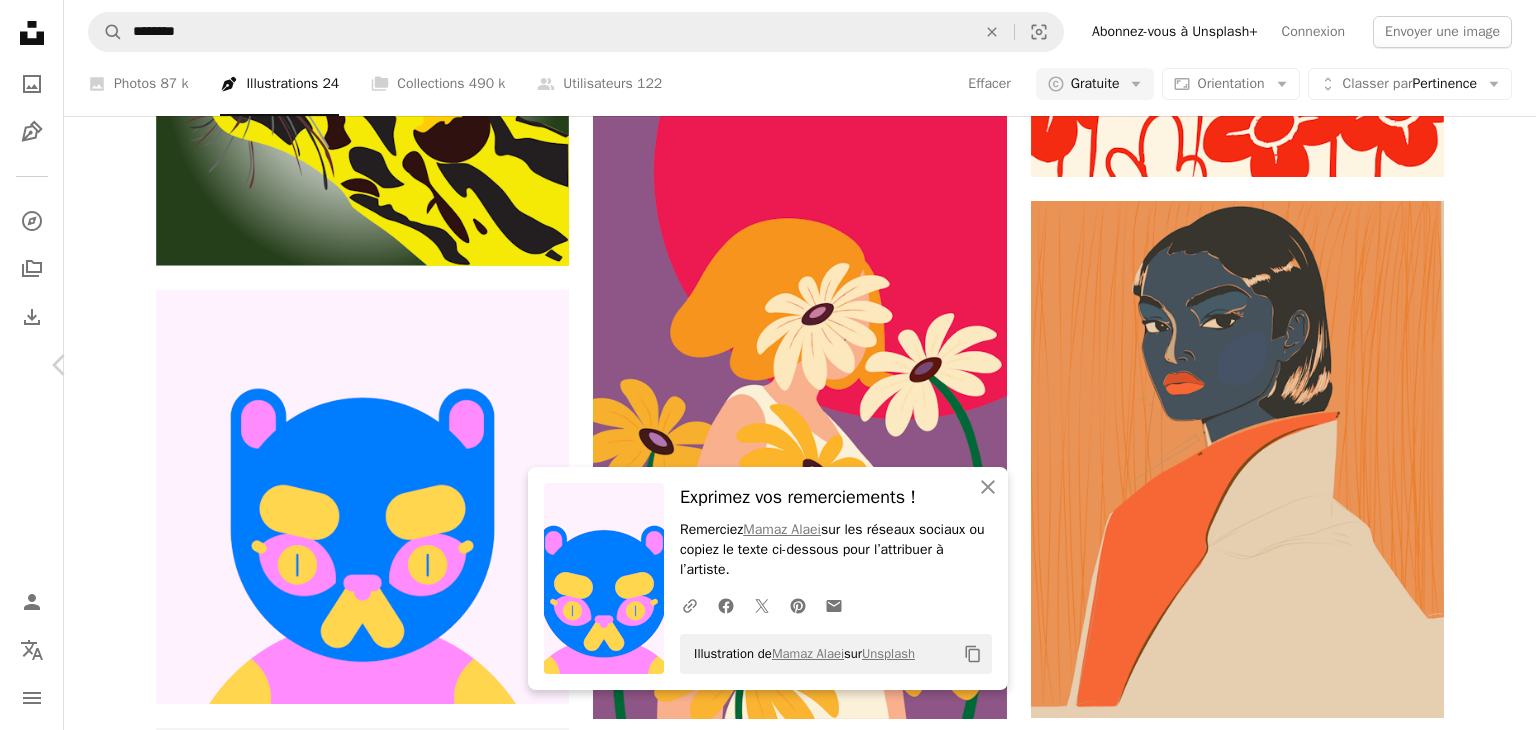 click on "Chevron right" at bounding box center (1476, 365) 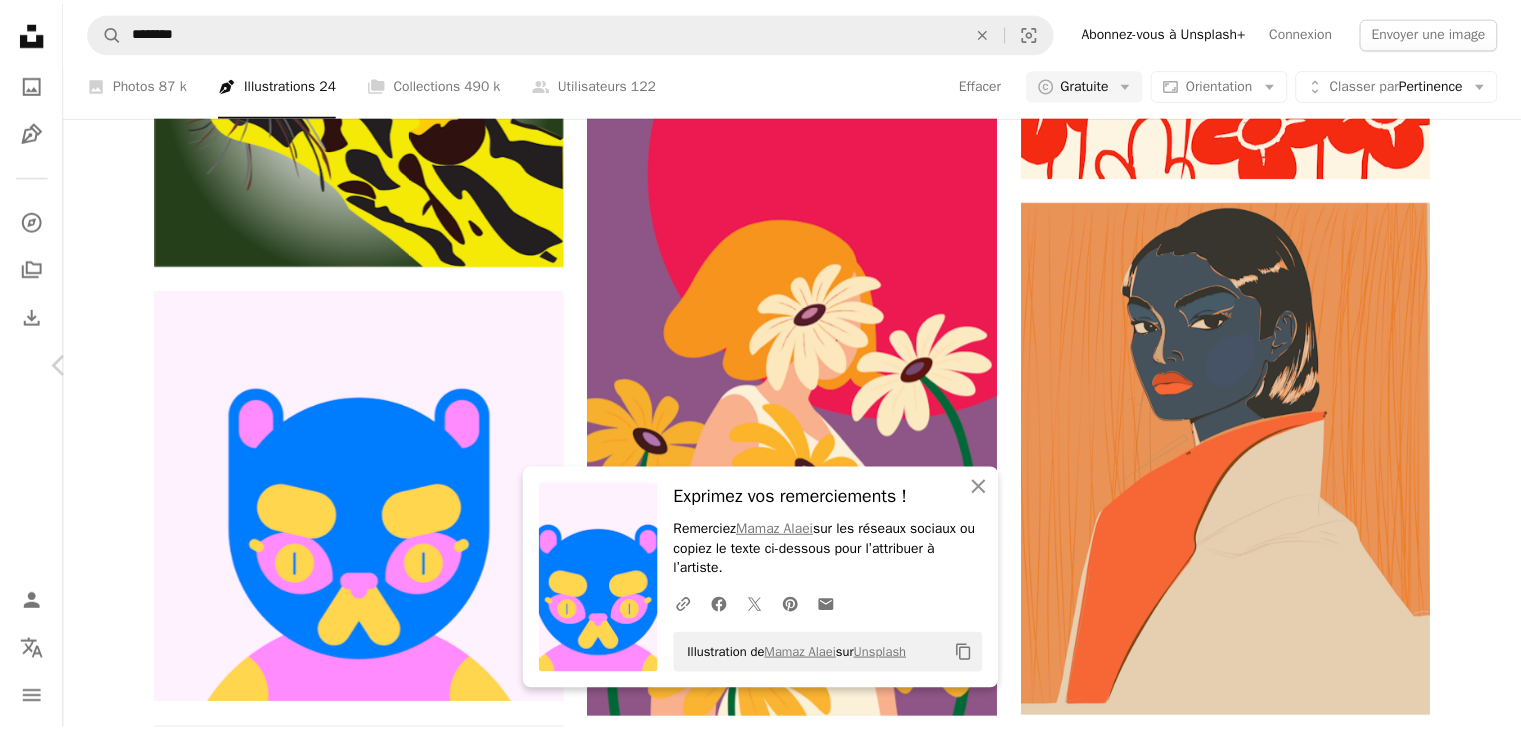 scroll, scrollTop: 0, scrollLeft: 0, axis: both 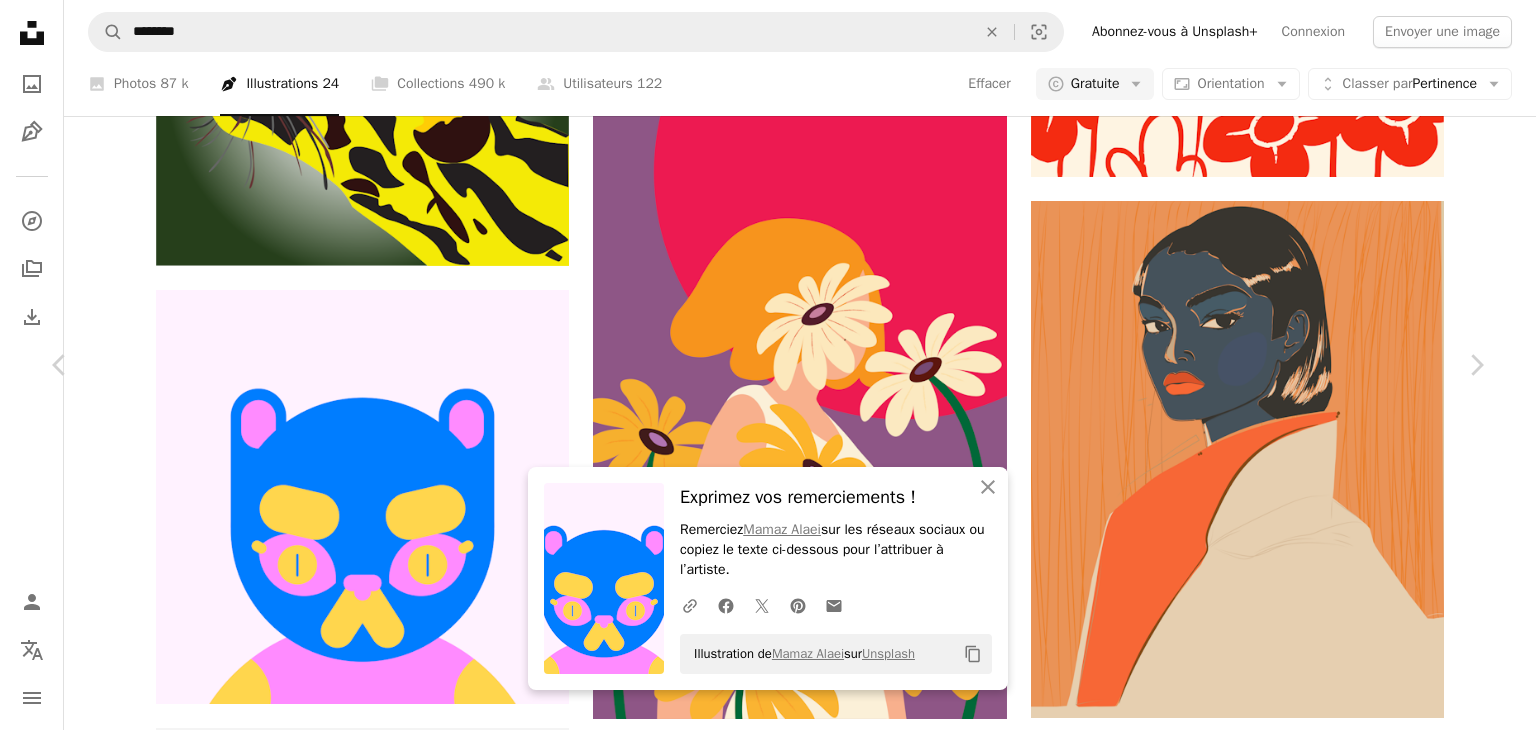 click on "An X shape Chevron left Chevron right An X shape Fermer Exprimez vos remerciements ! Remerciez  [ARTIST]  sur les réseaux sociaux ou copiez le texte ci-dessous pour l’attribuer à l’artiste. A URL sharing icon (chains) Facebook icon X (formerly Twitter) icon Pinterest icon An envelope Illustration de  [ARTIST]  sur  Unsplash
Copy content [FIRST] [LAST] [USERNAME] A heart A plus sign Modifier l’image   Plus sign for Unsplash+ Télécharger gratuitement Chevron down Zoom in Vues 89 534 Téléchargements 251 A forward-right arrow Partager Info icon Infos More Actions Calendar outlined Publiée le  30 mars 2025 Safety Utilisation gratuite sous la  Licence Unsplash papier peint fond d’écran d’ordinateur portable Images 4K portrait chat animal concevoir illustration faune Fond de la nature environnement Art moderne Art numérique graphiste jaguar panthère Couleur vibrante Infographie Arrière-plans Parcourez des images premium sur iStock  |  - 20 % avec le code UNSPLASH20" at bounding box center (768, 6569) 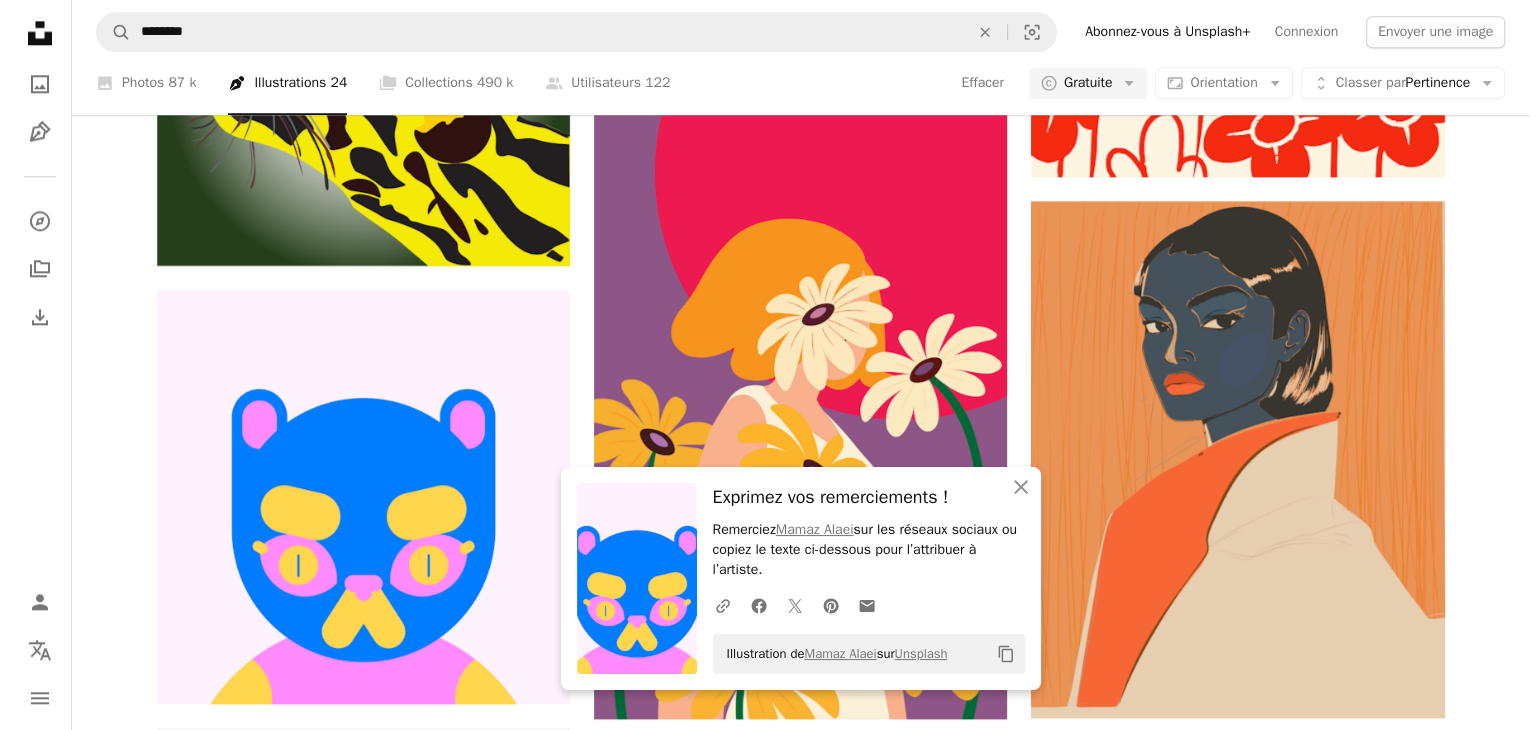 scroll, scrollTop: 1115, scrollLeft: 0, axis: vertical 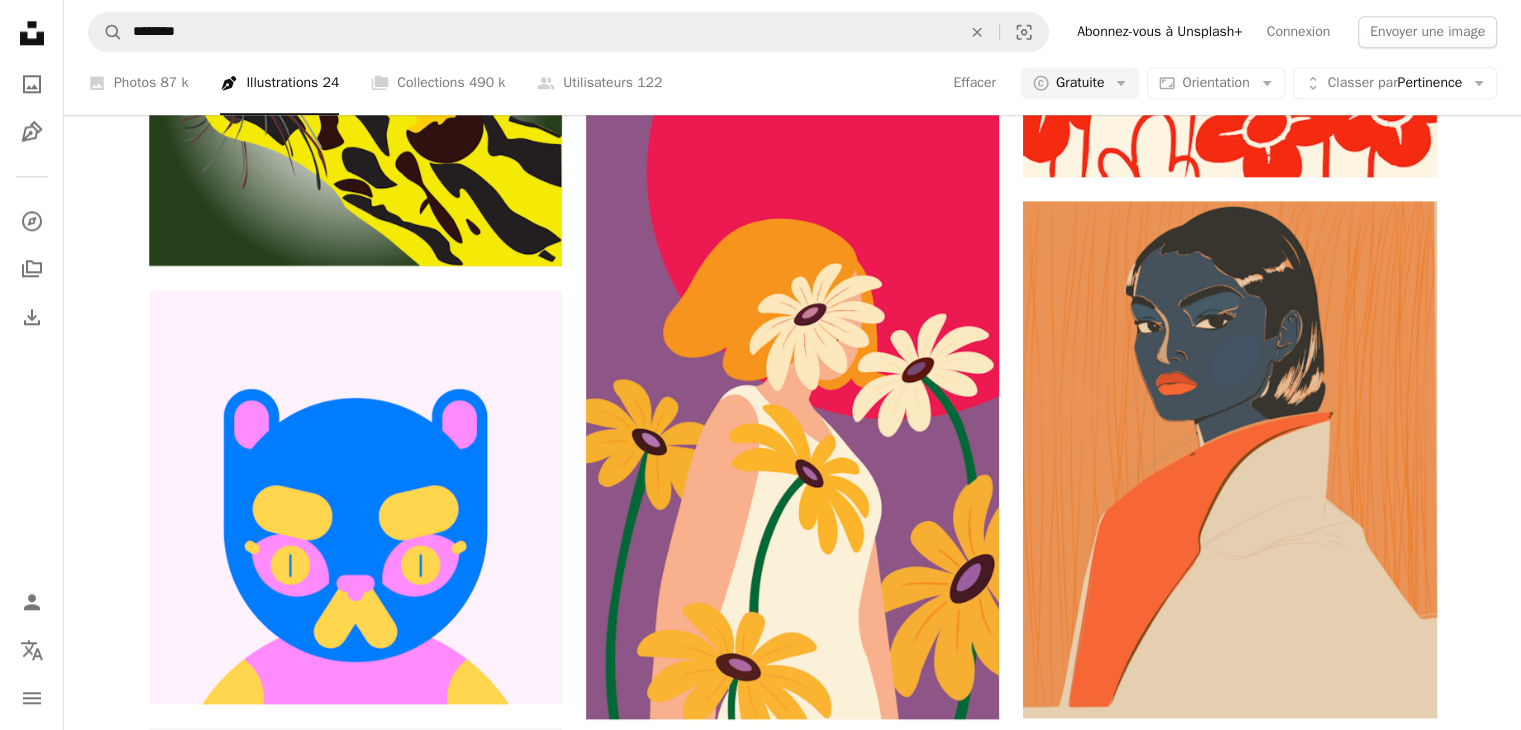 click at bounding box center [355, -1031] 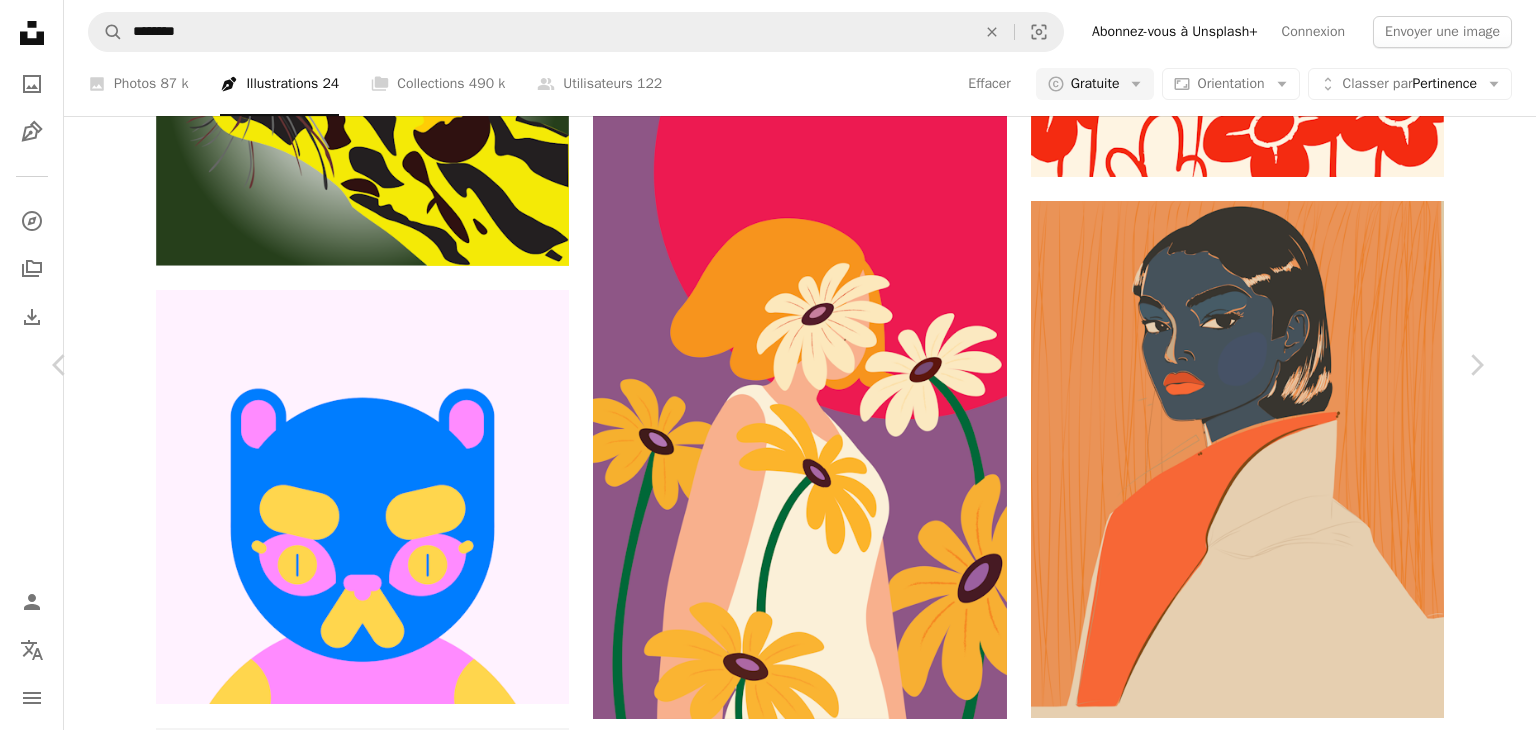 scroll, scrollTop: 5104, scrollLeft: 0, axis: vertical 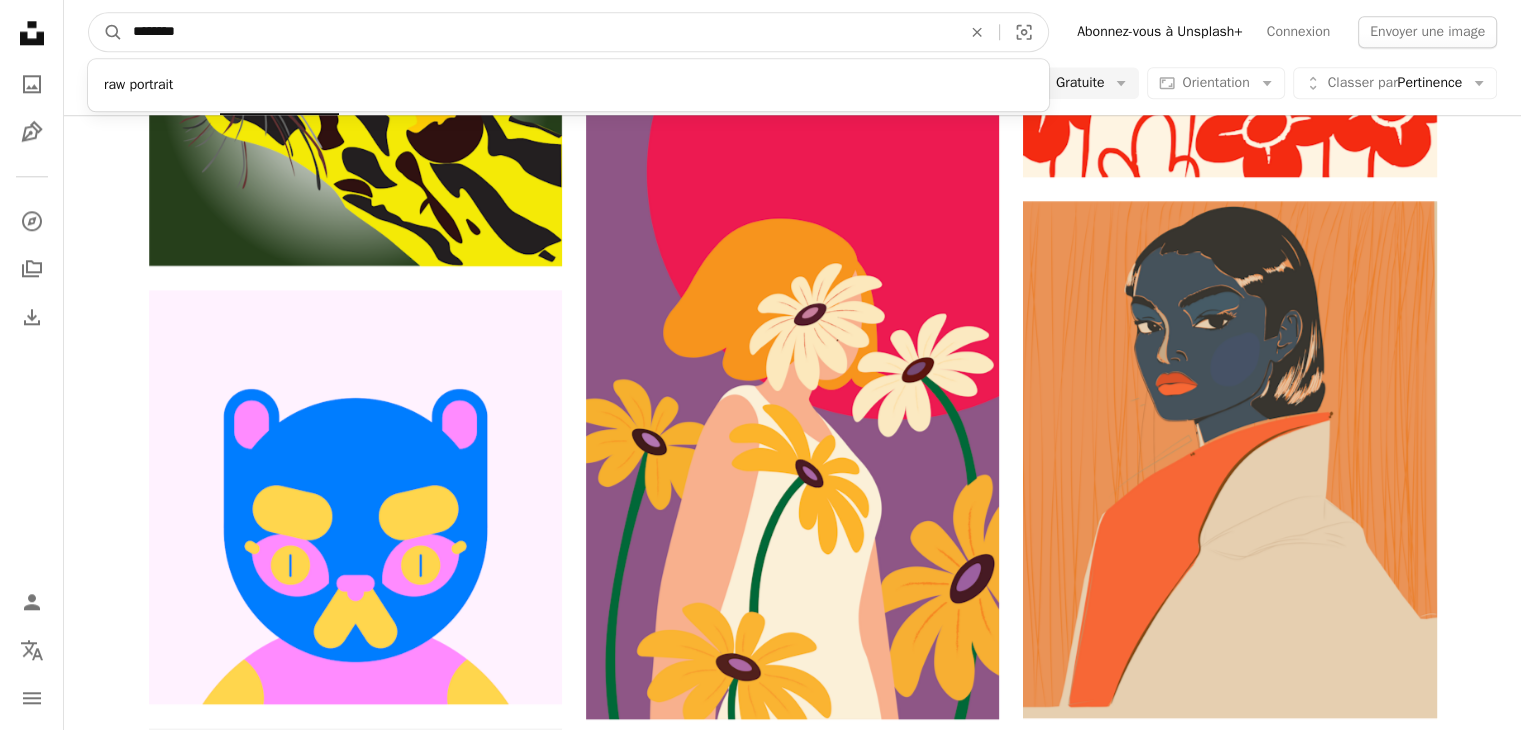 drag, startPoint x: 215, startPoint y: 31, endPoint x: 8, endPoint y: 49, distance: 207.78113 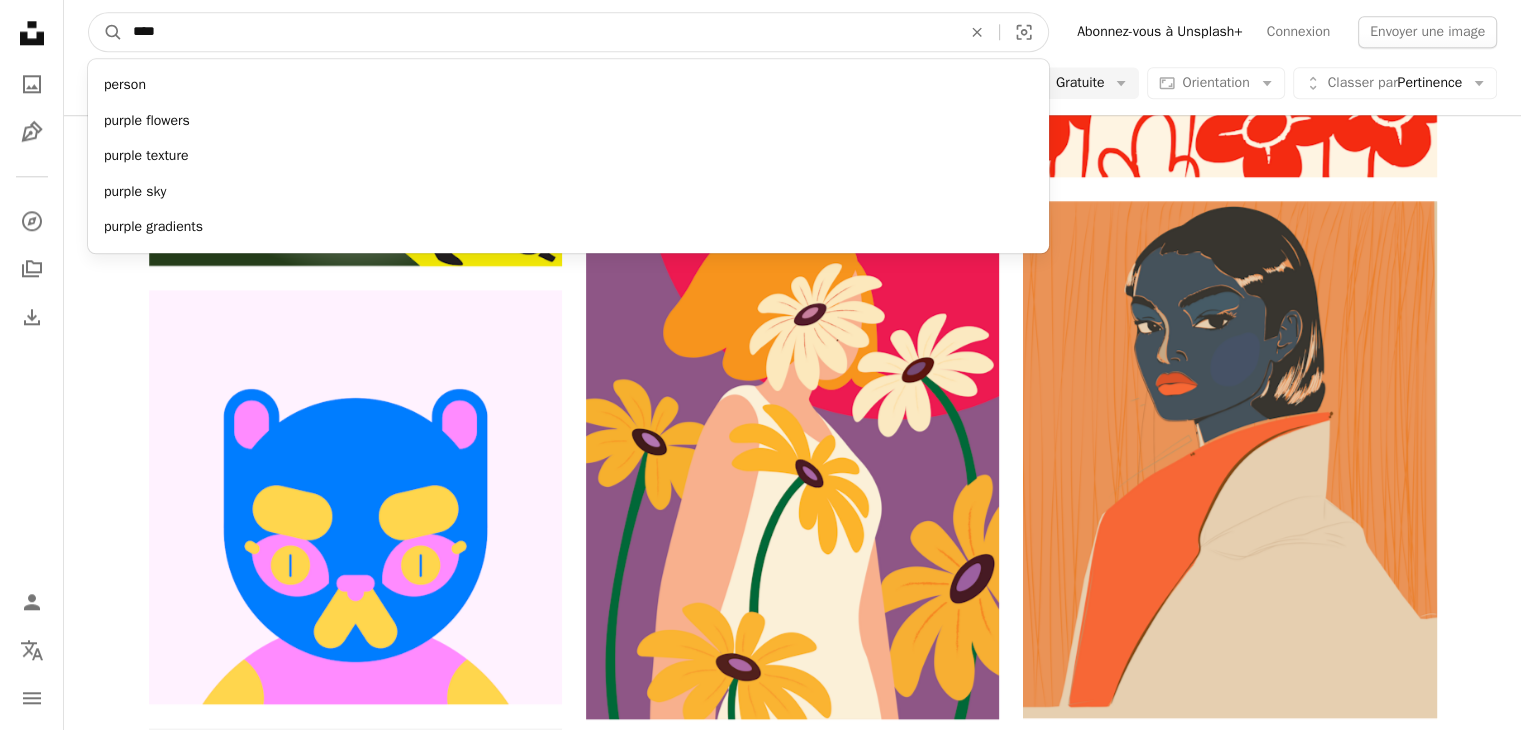 type on "****" 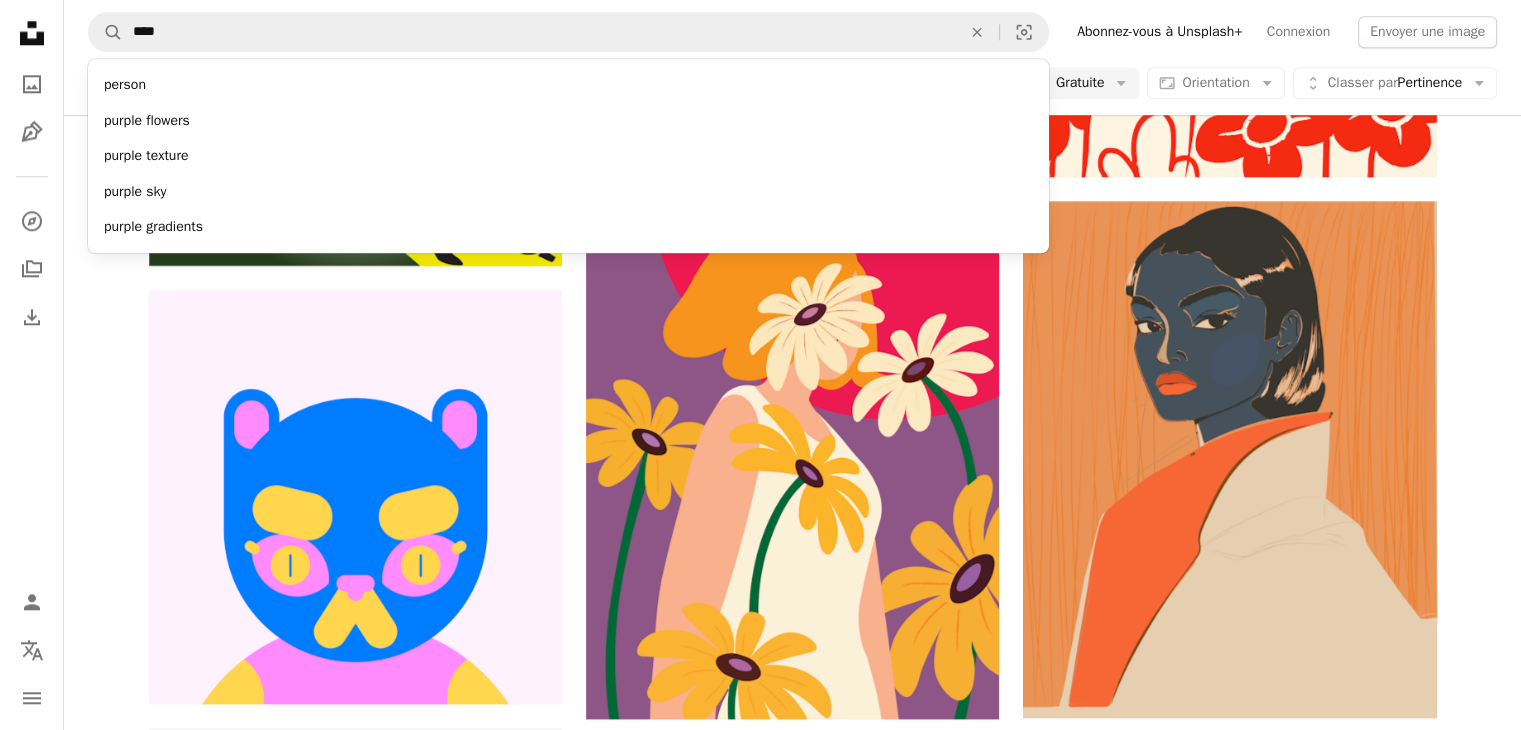 scroll, scrollTop: 0, scrollLeft: 0, axis: both 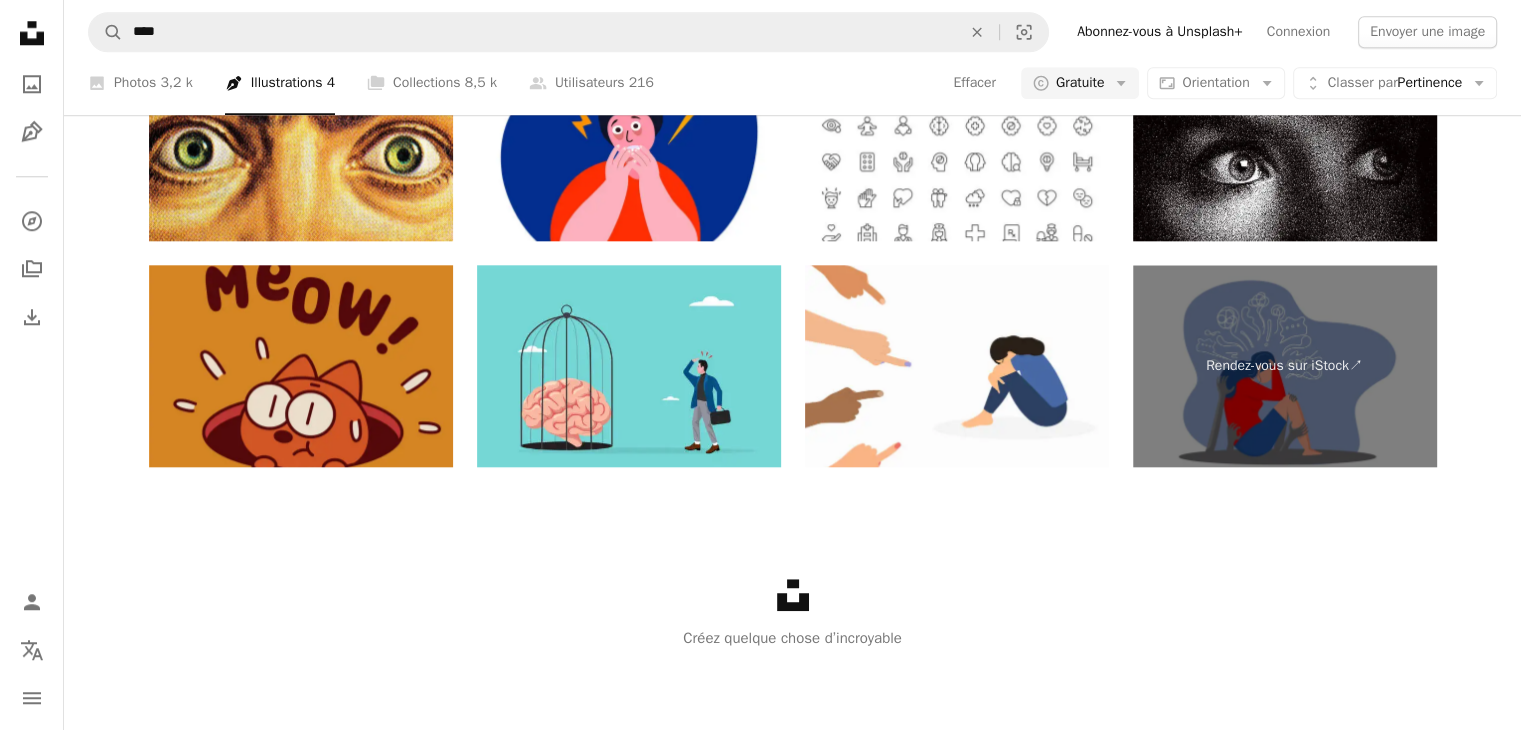 click on "Humain" at bounding box center (1292, -1561) 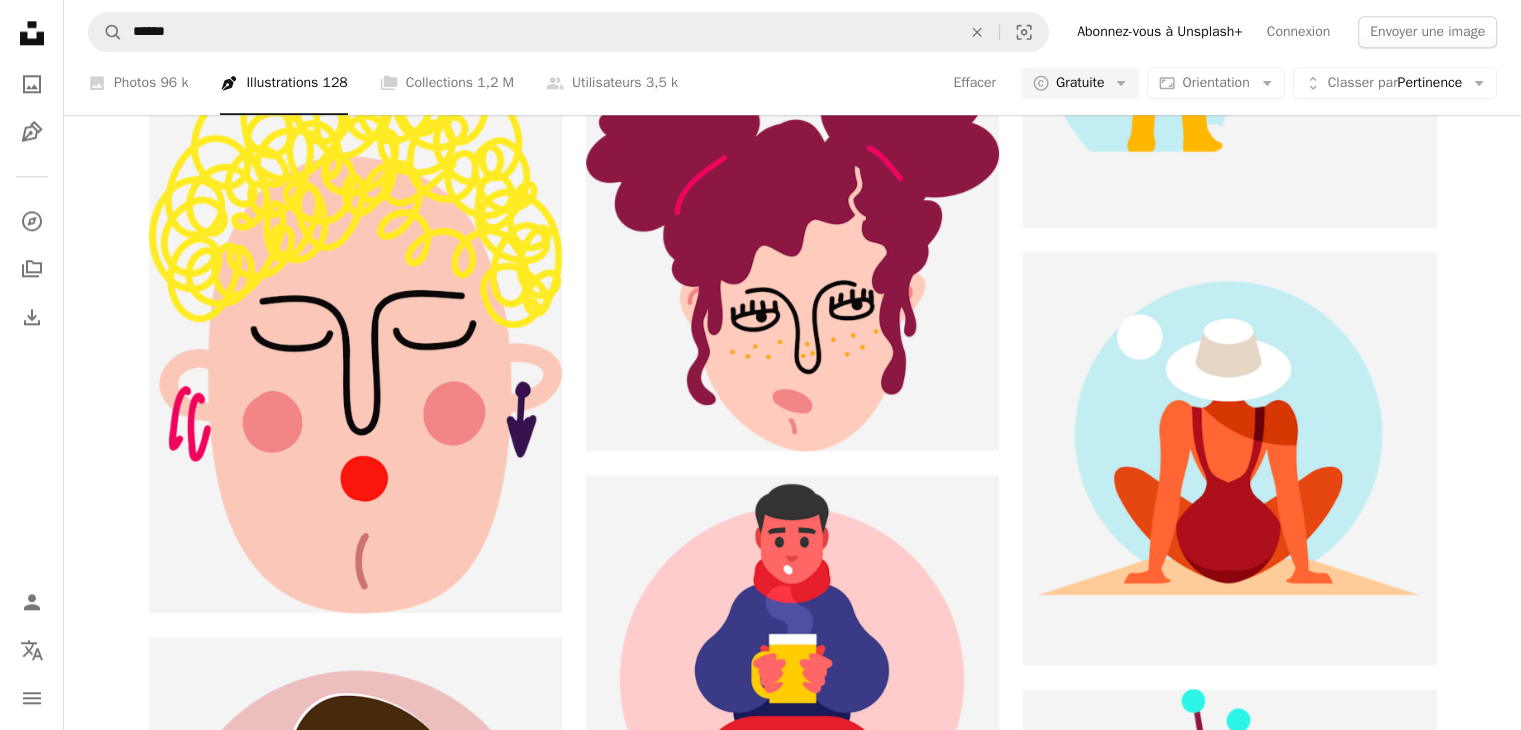 scroll, scrollTop: 0, scrollLeft: 0, axis: both 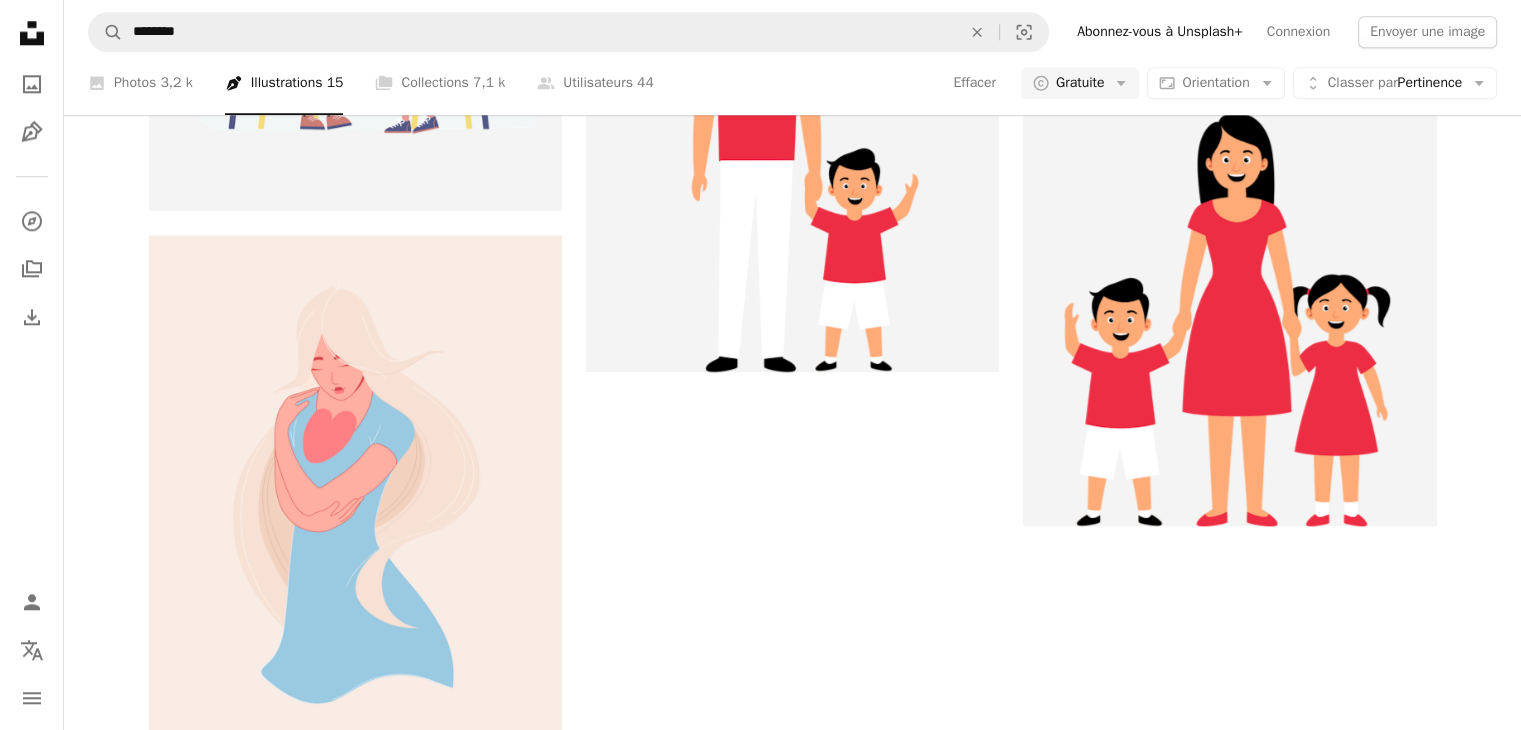 click on "Chevron right" 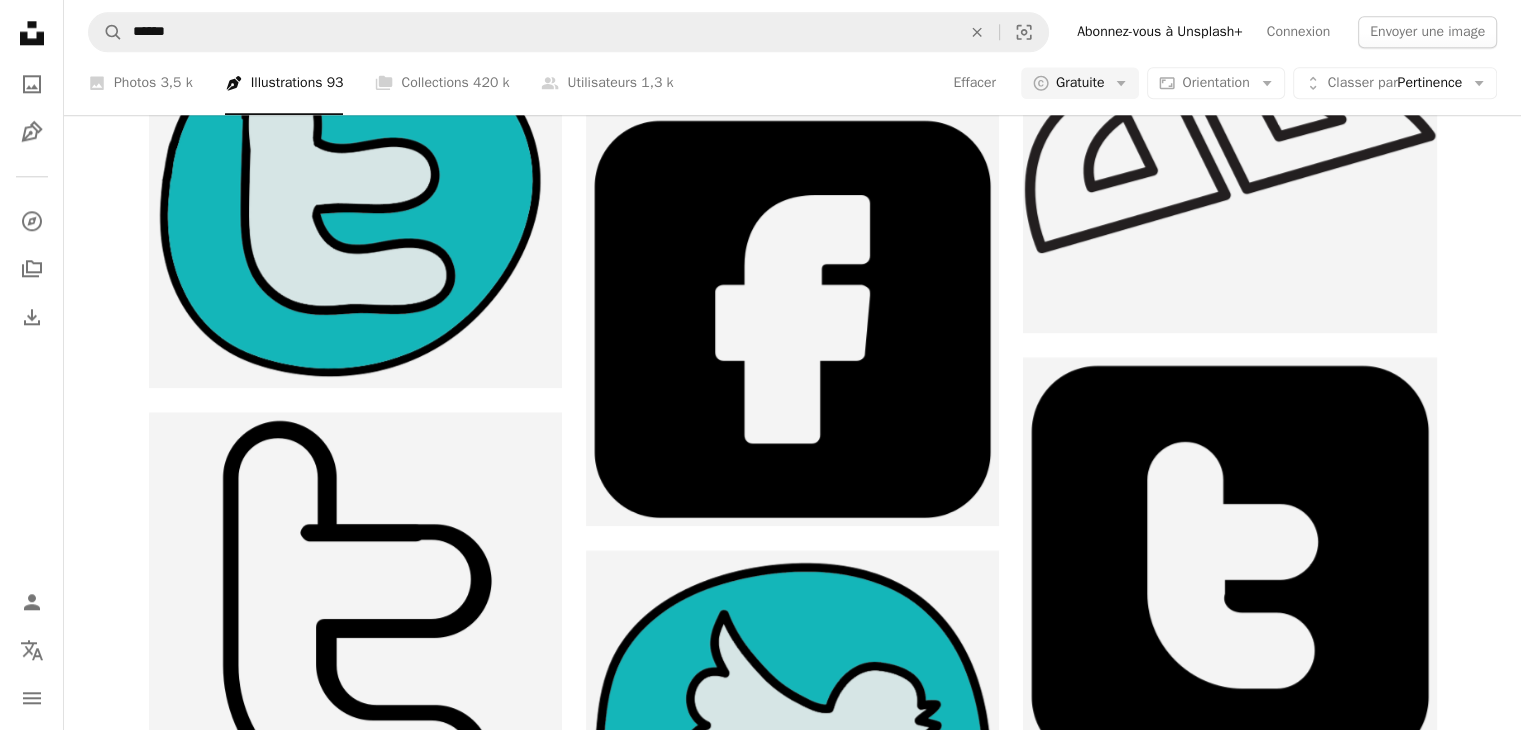 scroll, scrollTop: 0, scrollLeft: 0, axis: both 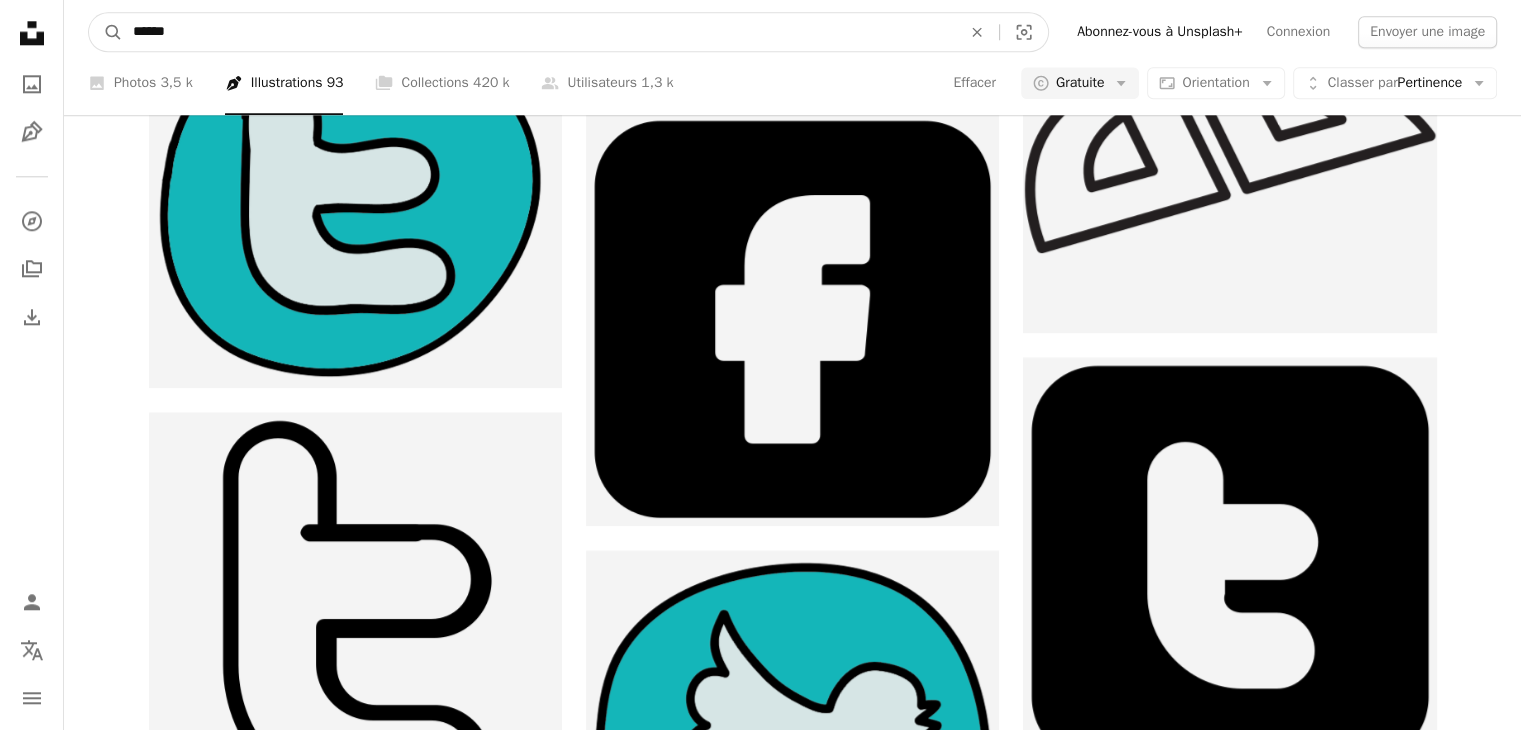 drag, startPoint x: 217, startPoint y: 25, endPoint x: 50, endPoint y: 49, distance: 168.71574 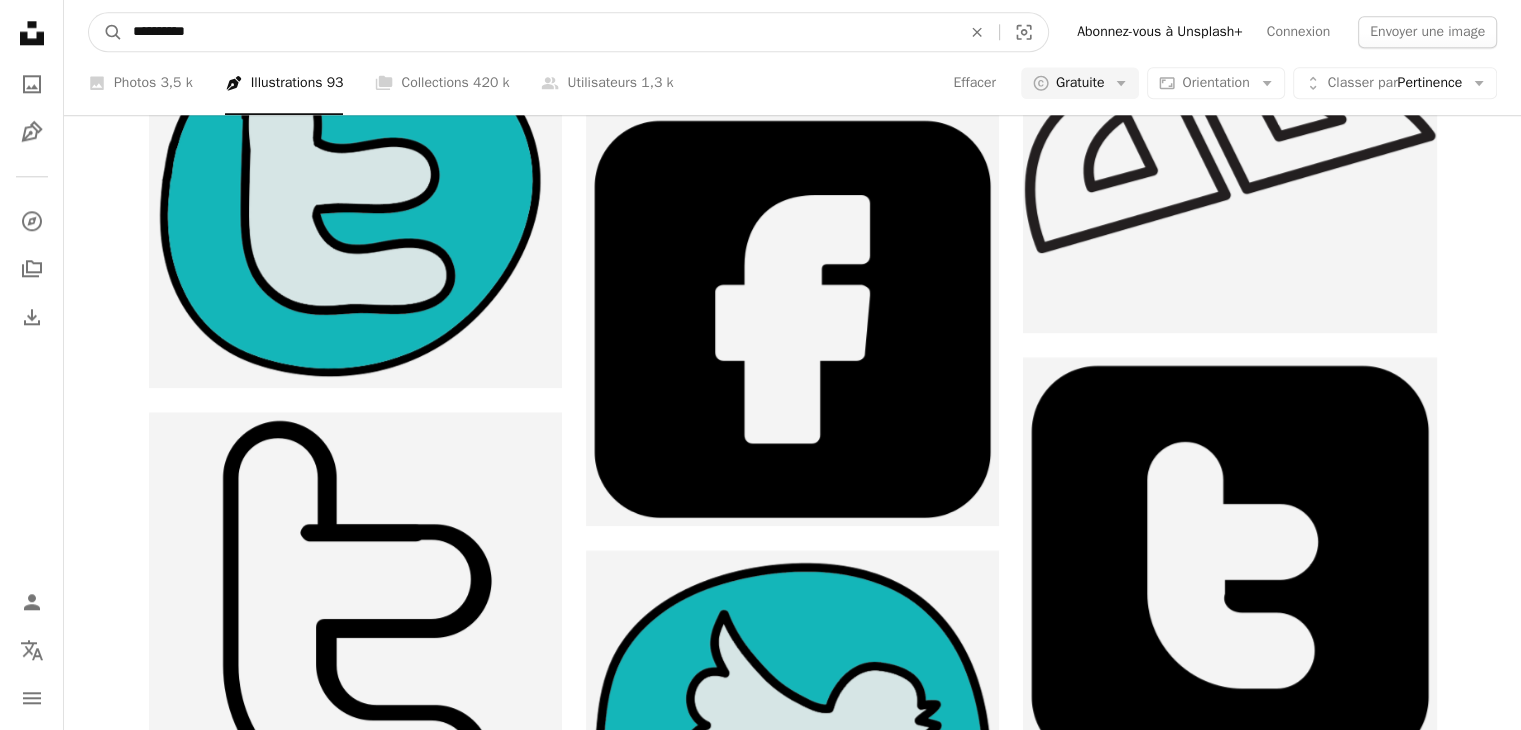 type on "**********" 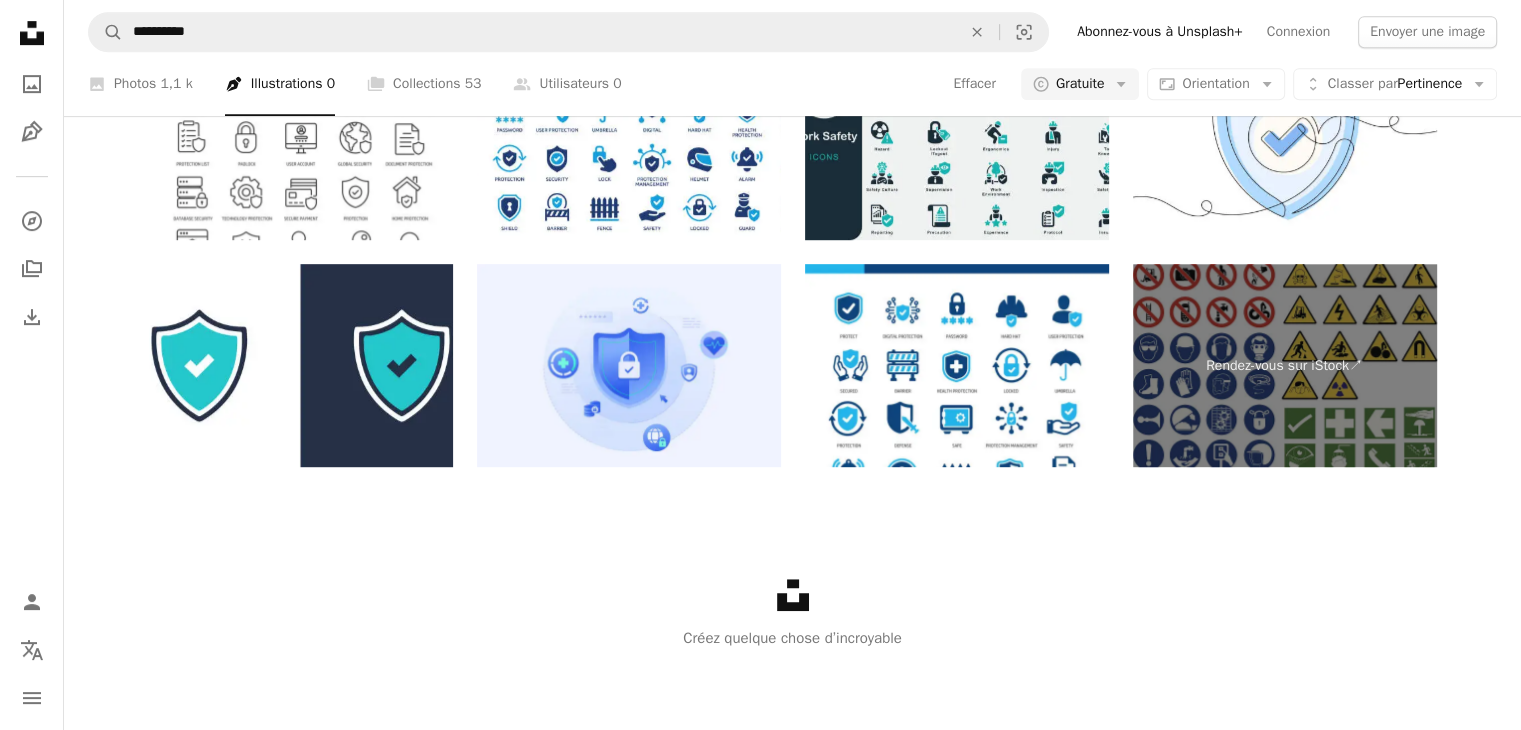 scroll, scrollTop: 0, scrollLeft: 0, axis: both 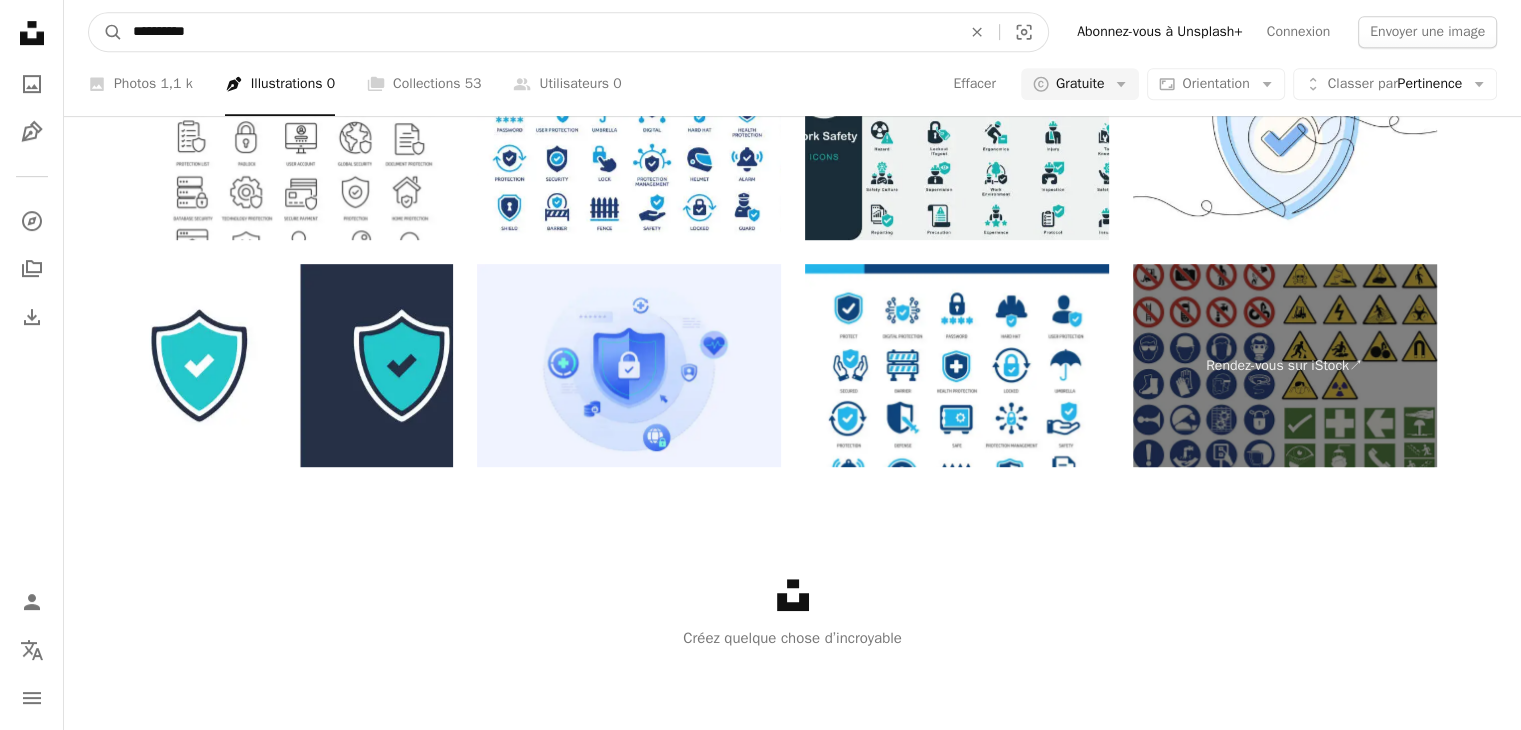drag, startPoint x: 226, startPoint y: 43, endPoint x: 2, endPoint y: 42, distance: 224.00223 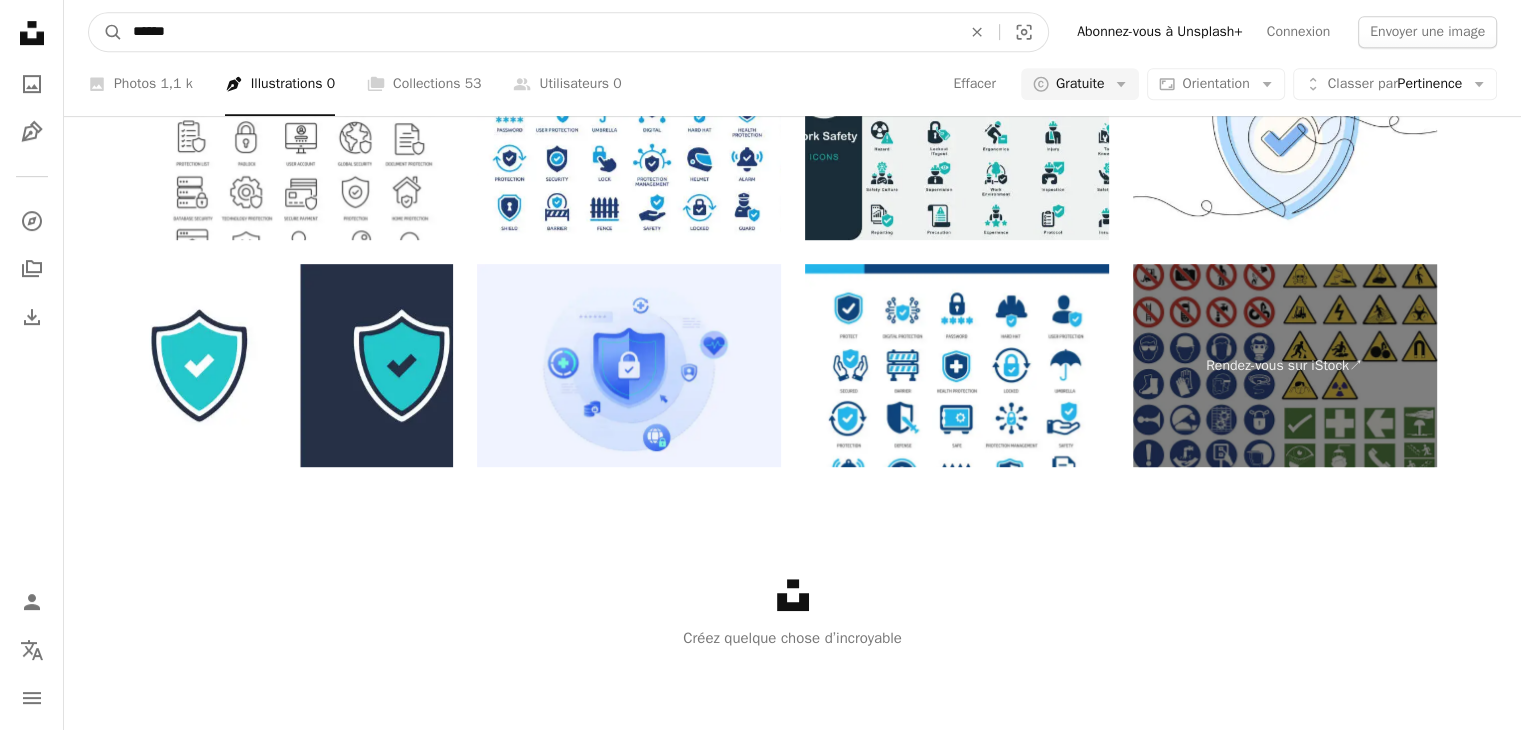 type on "******" 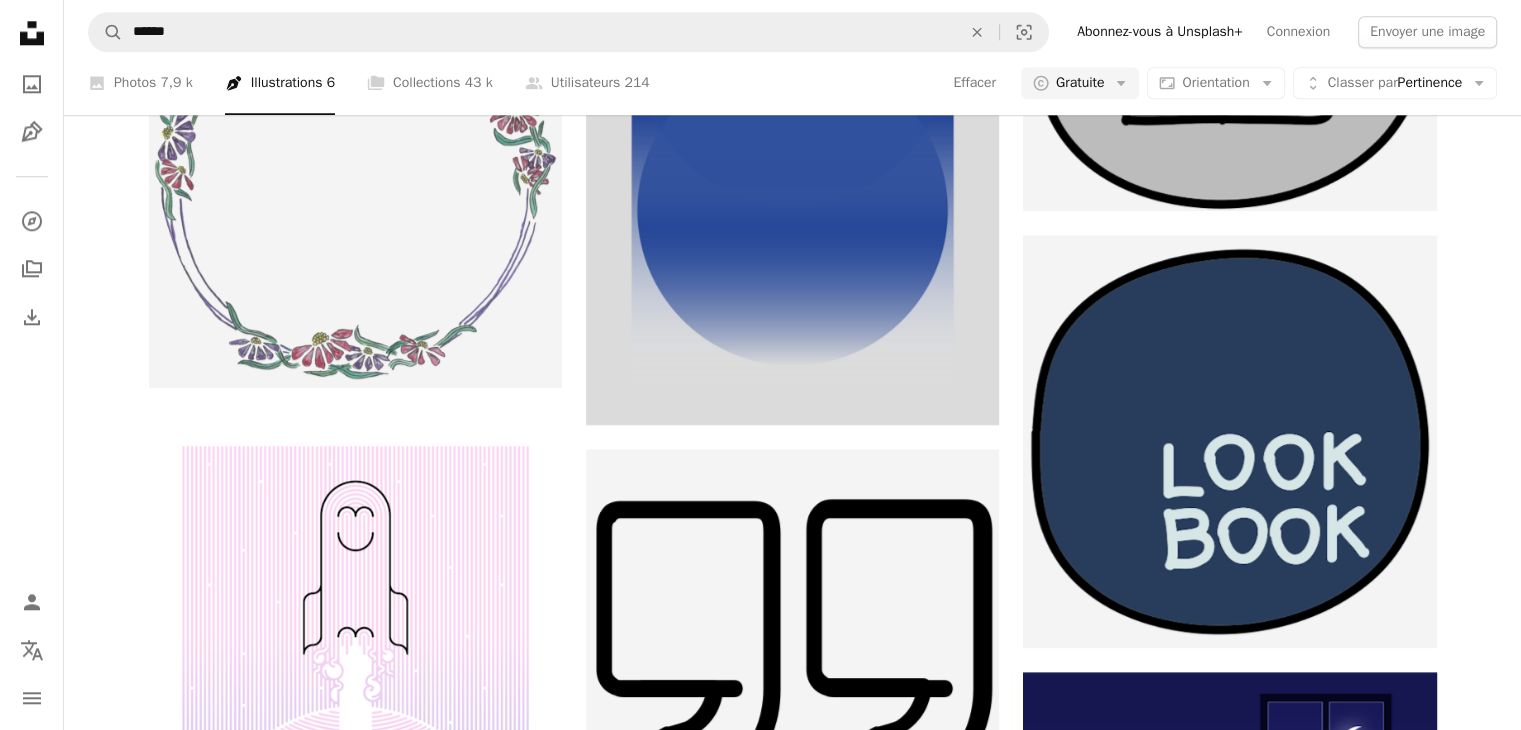 scroll, scrollTop: 1450, scrollLeft: 0, axis: vertical 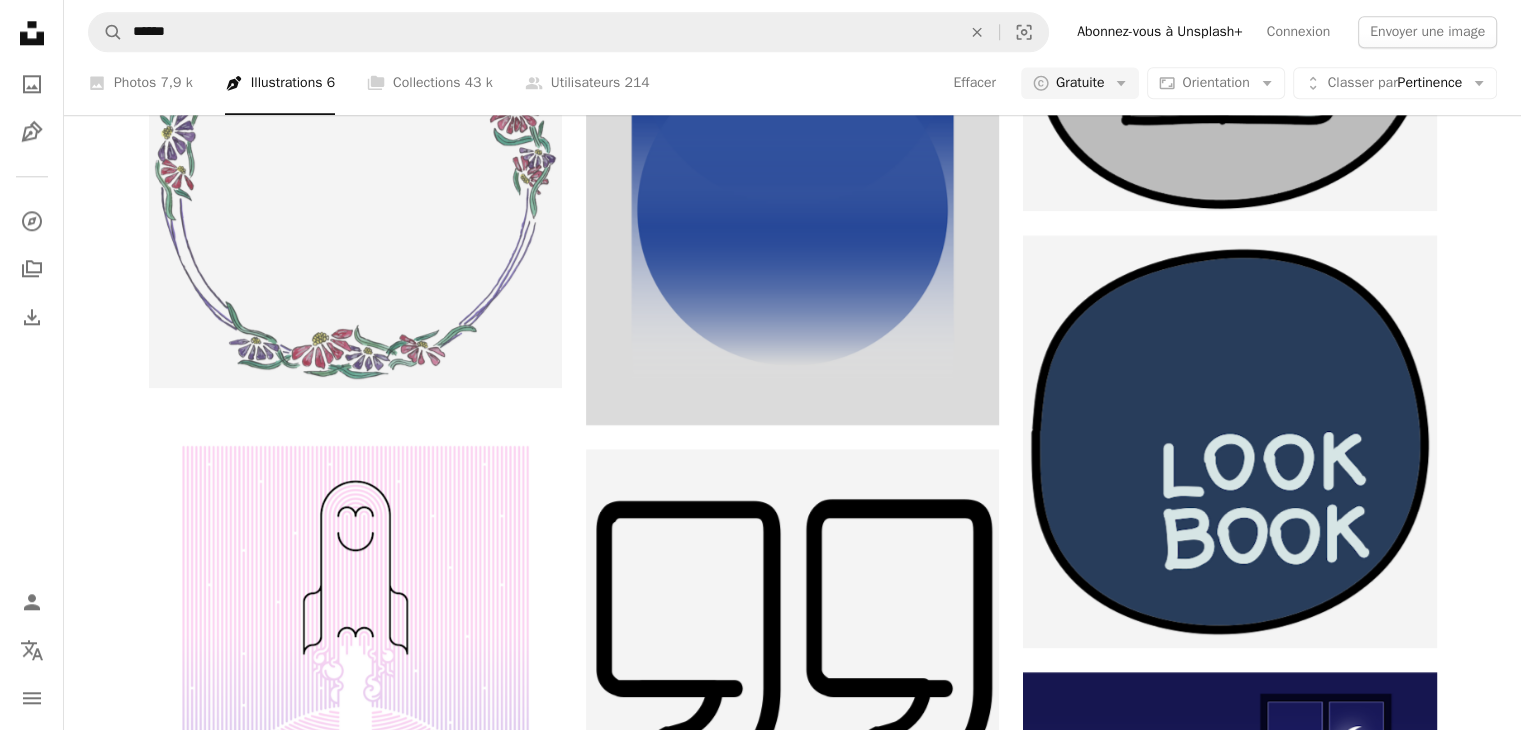 click on "Reflet miroir" at bounding box center (374, -1828) 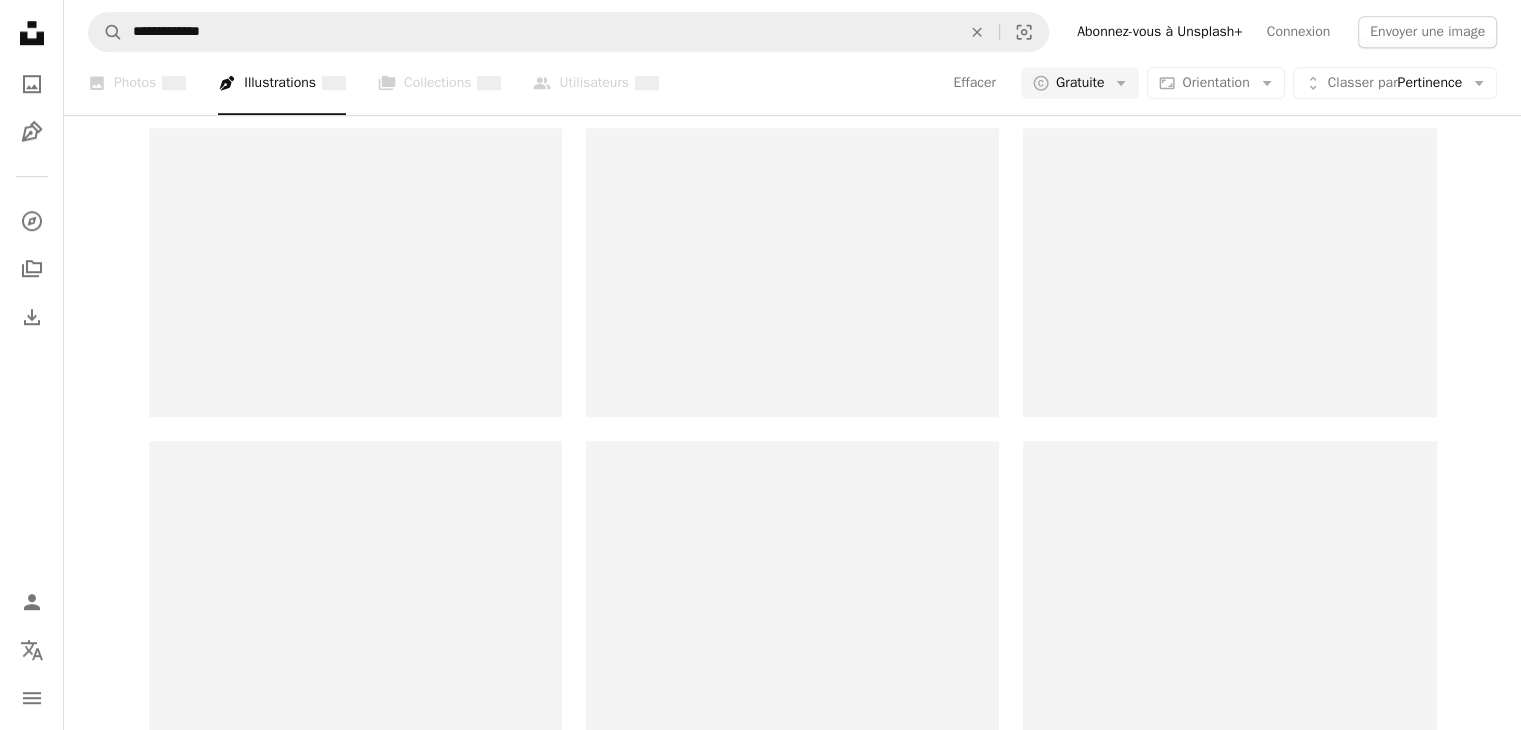 scroll, scrollTop: 0, scrollLeft: 0, axis: both 